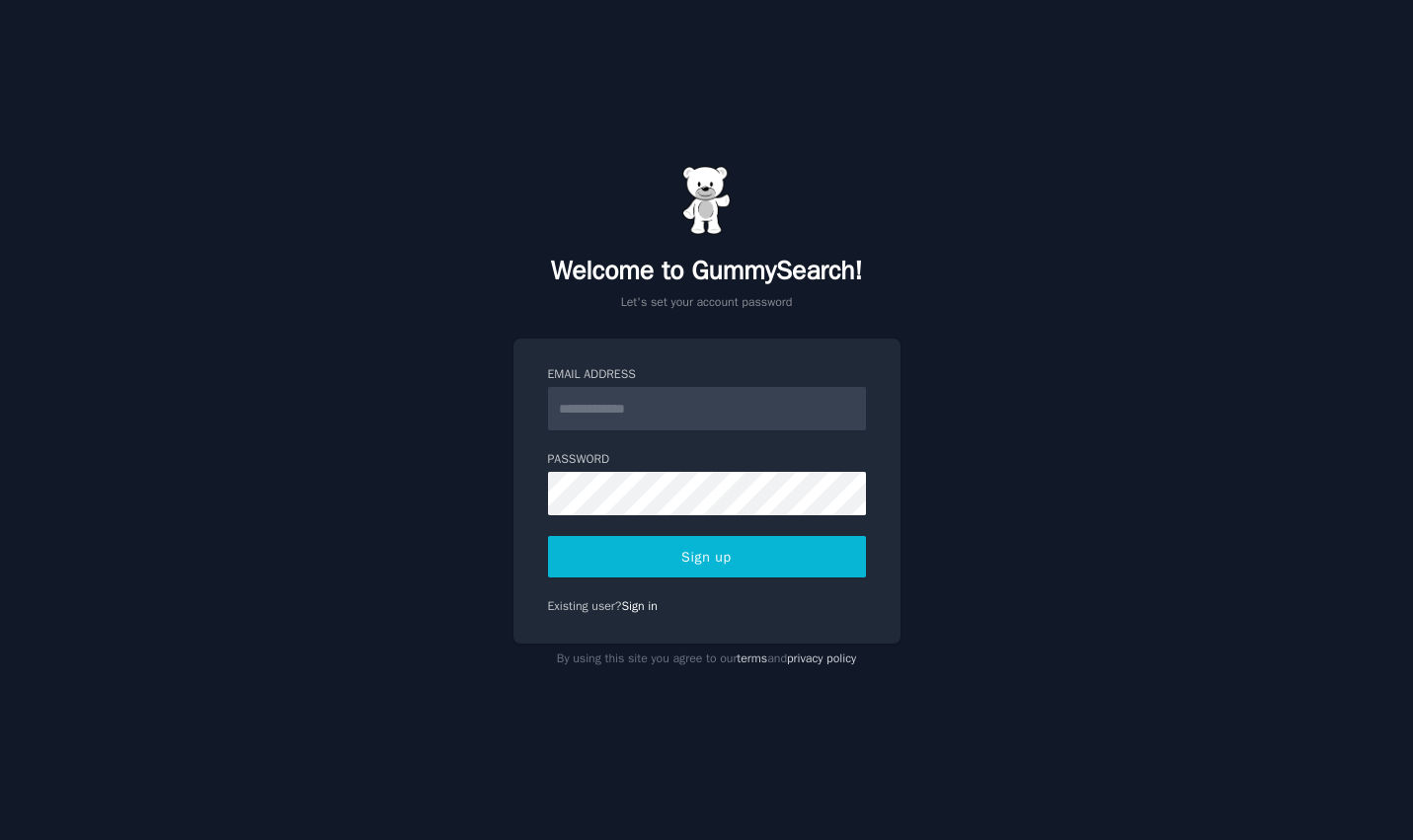 scroll, scrollTop: 0, scrollLeft: 0, axis: both 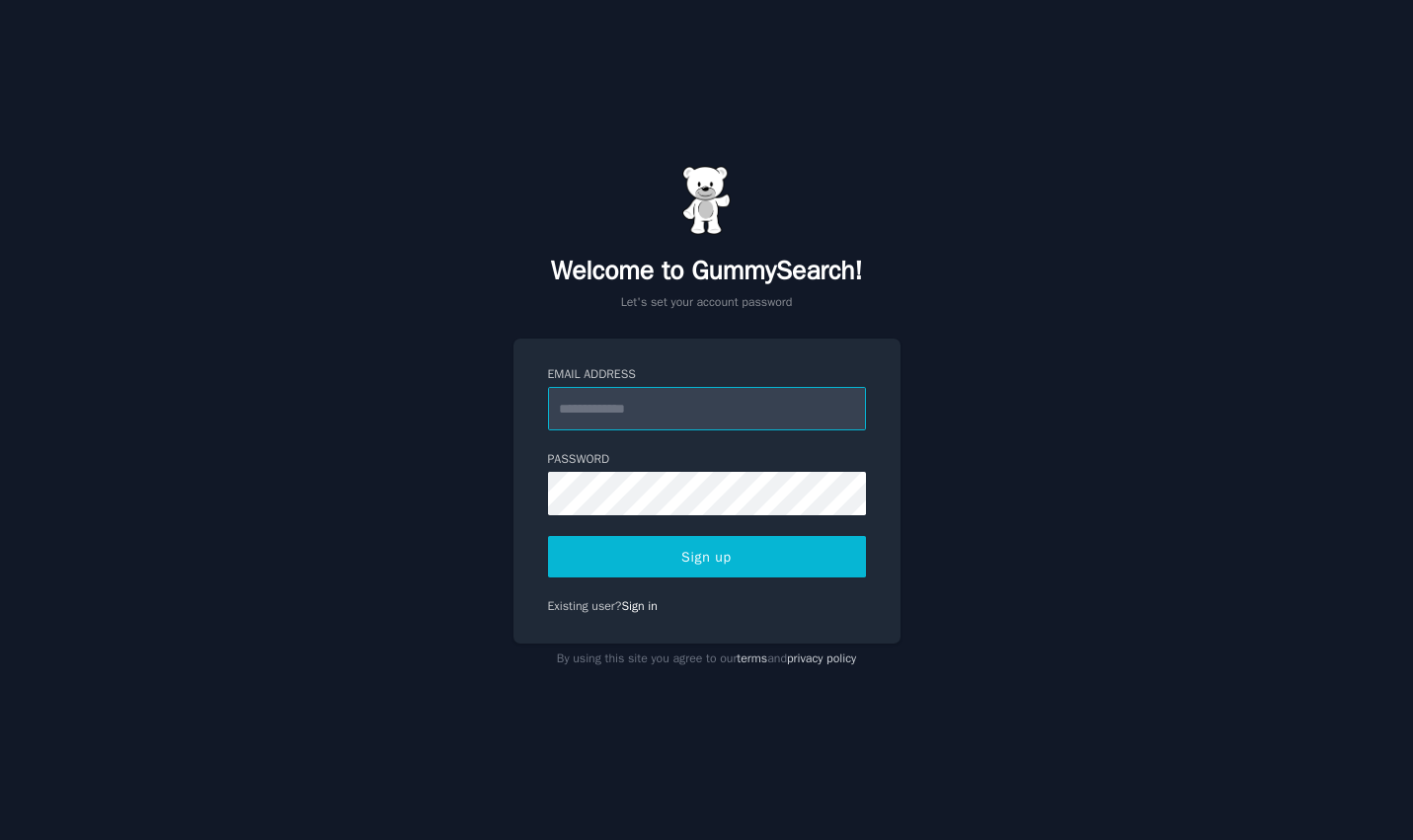 click on "Email Address" at bounding box center (707, 409) 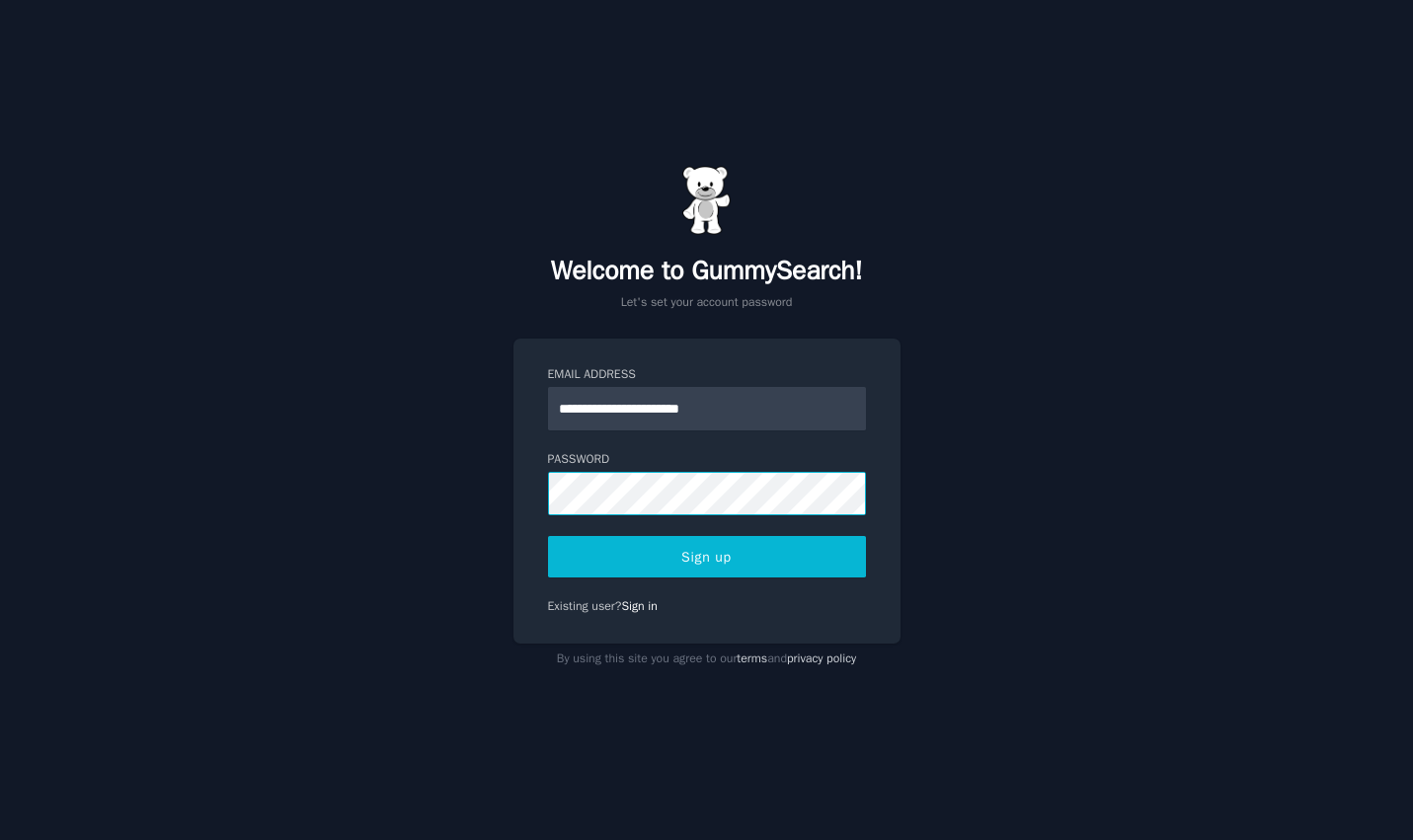 click on "Sign up" at bounding box center [707, 557] 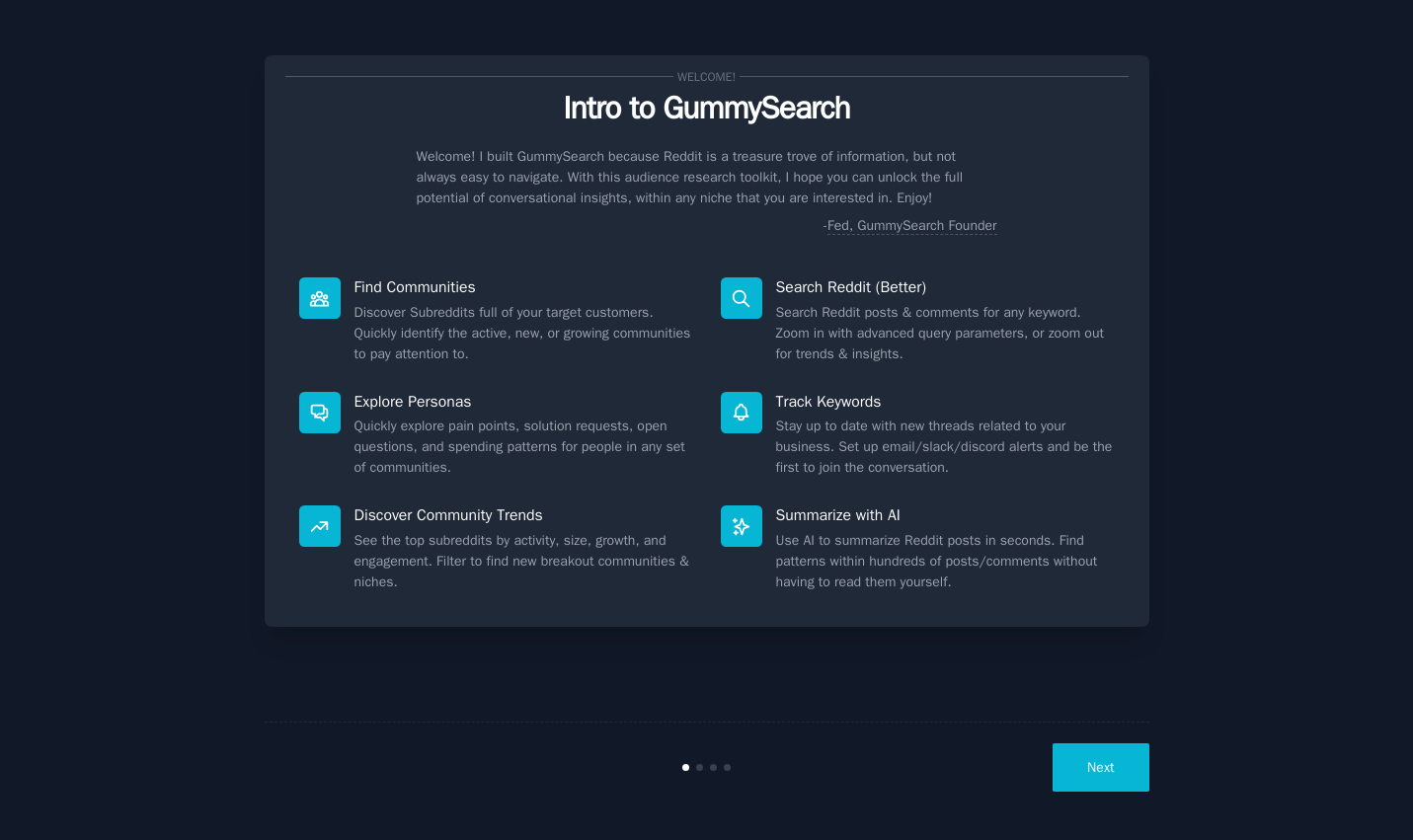 scroll, scrollTop: 0, scrollLeft: 0, axis: both 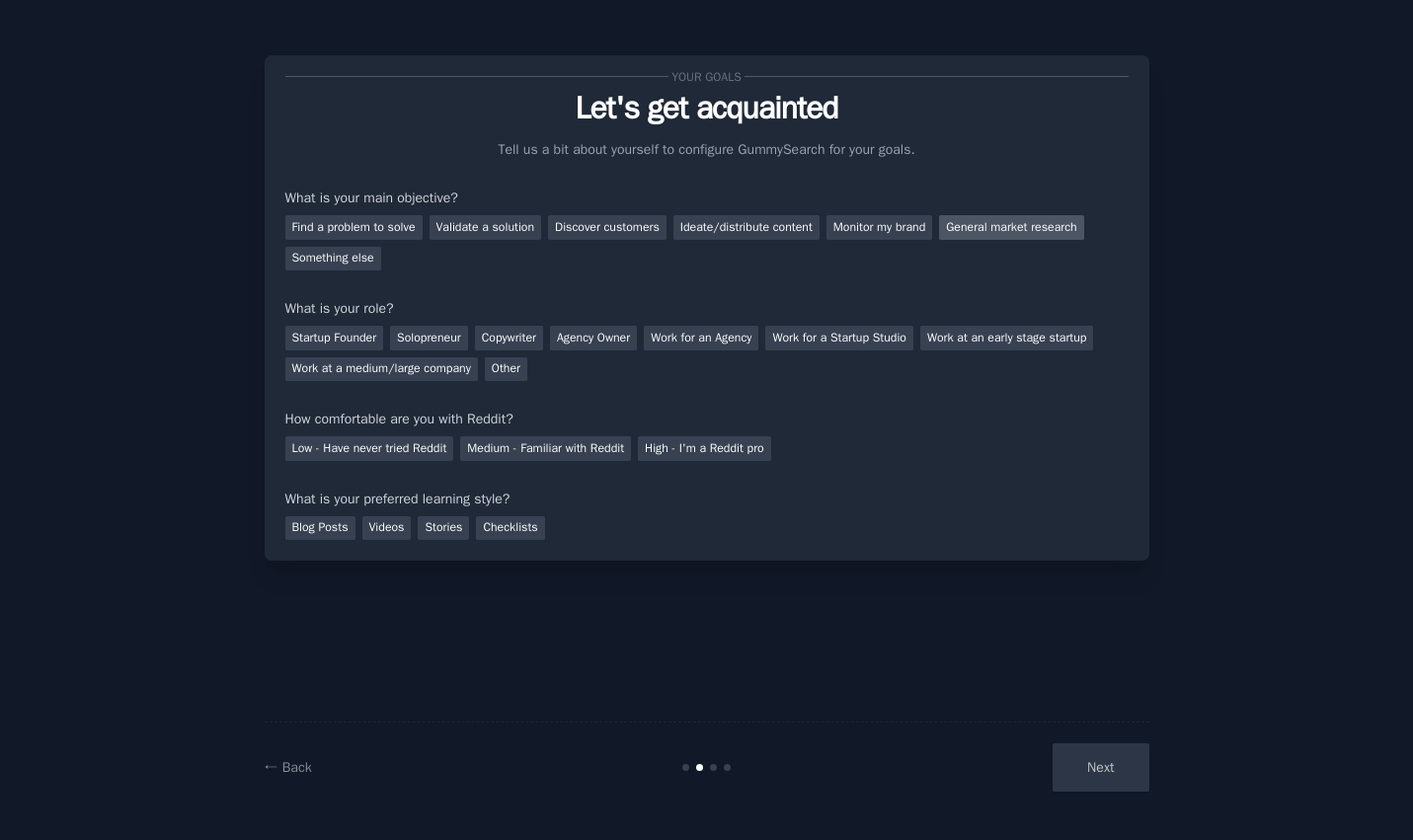 click on "General market research" at bounding box center (1011, 227) 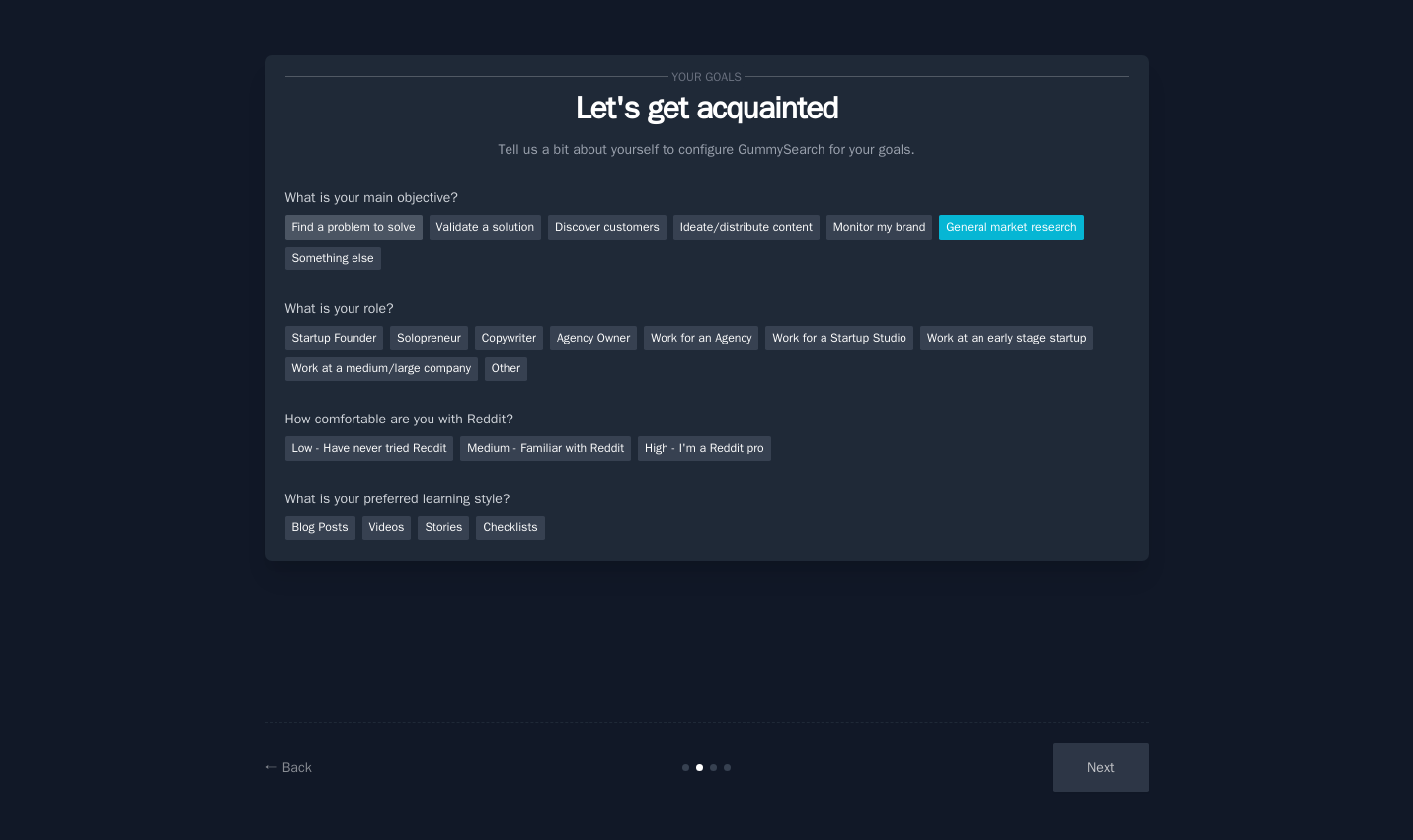 click on "Find a problem to solve" at bounding box center [353, 227] 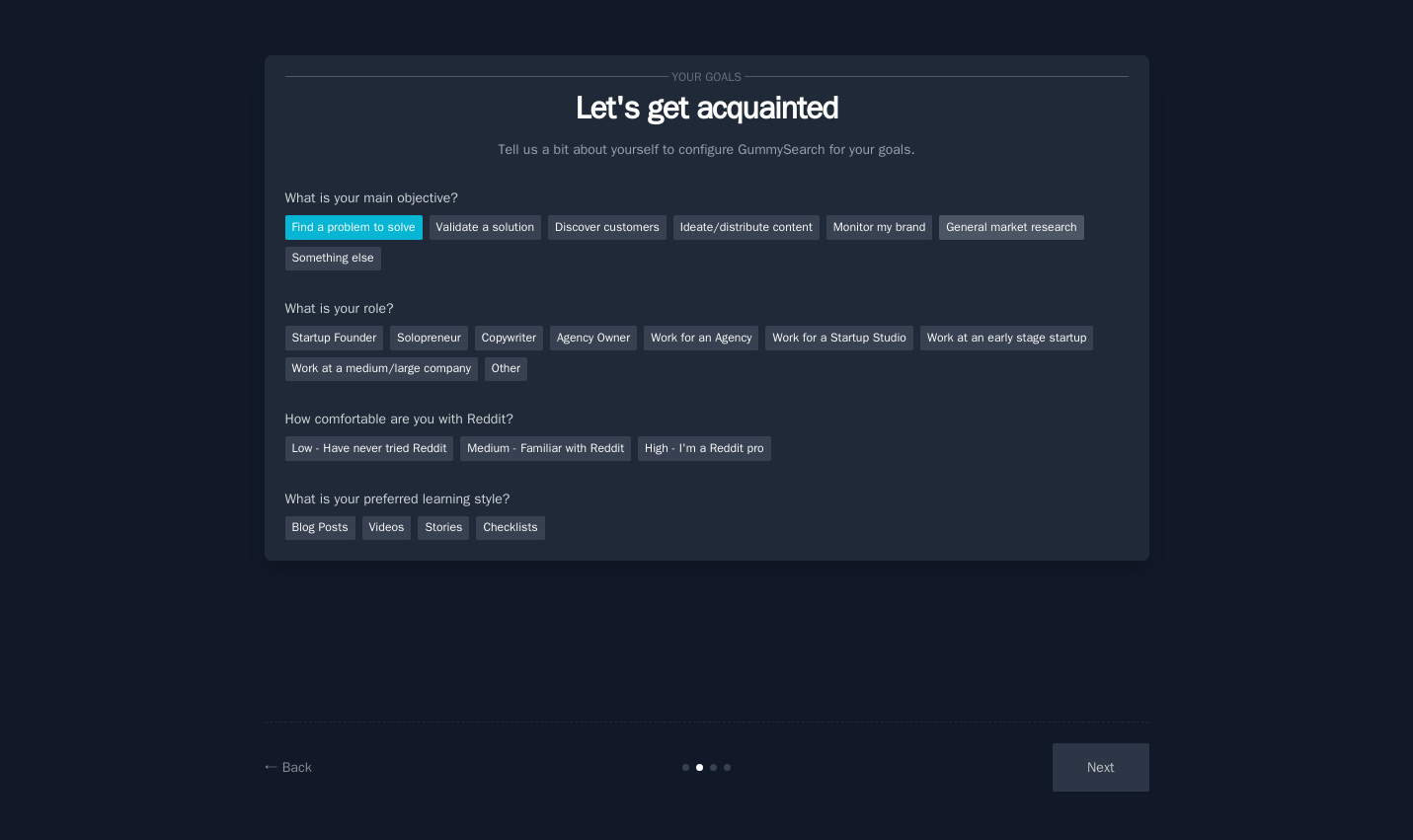 click on "General market research" at bounding box center [1011, 227] 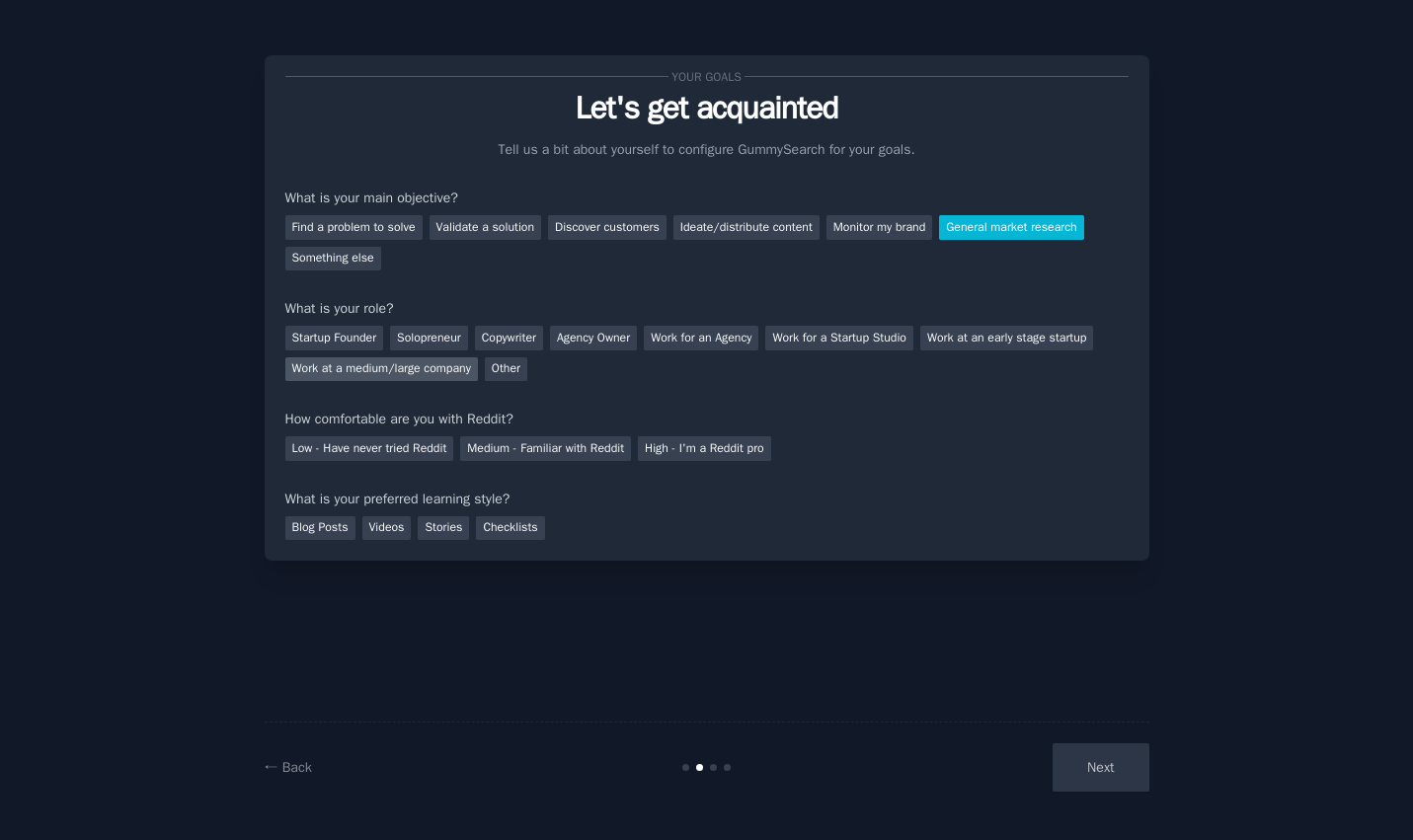 click on "Work at a medium/large company" at bounding box center (381, 369) 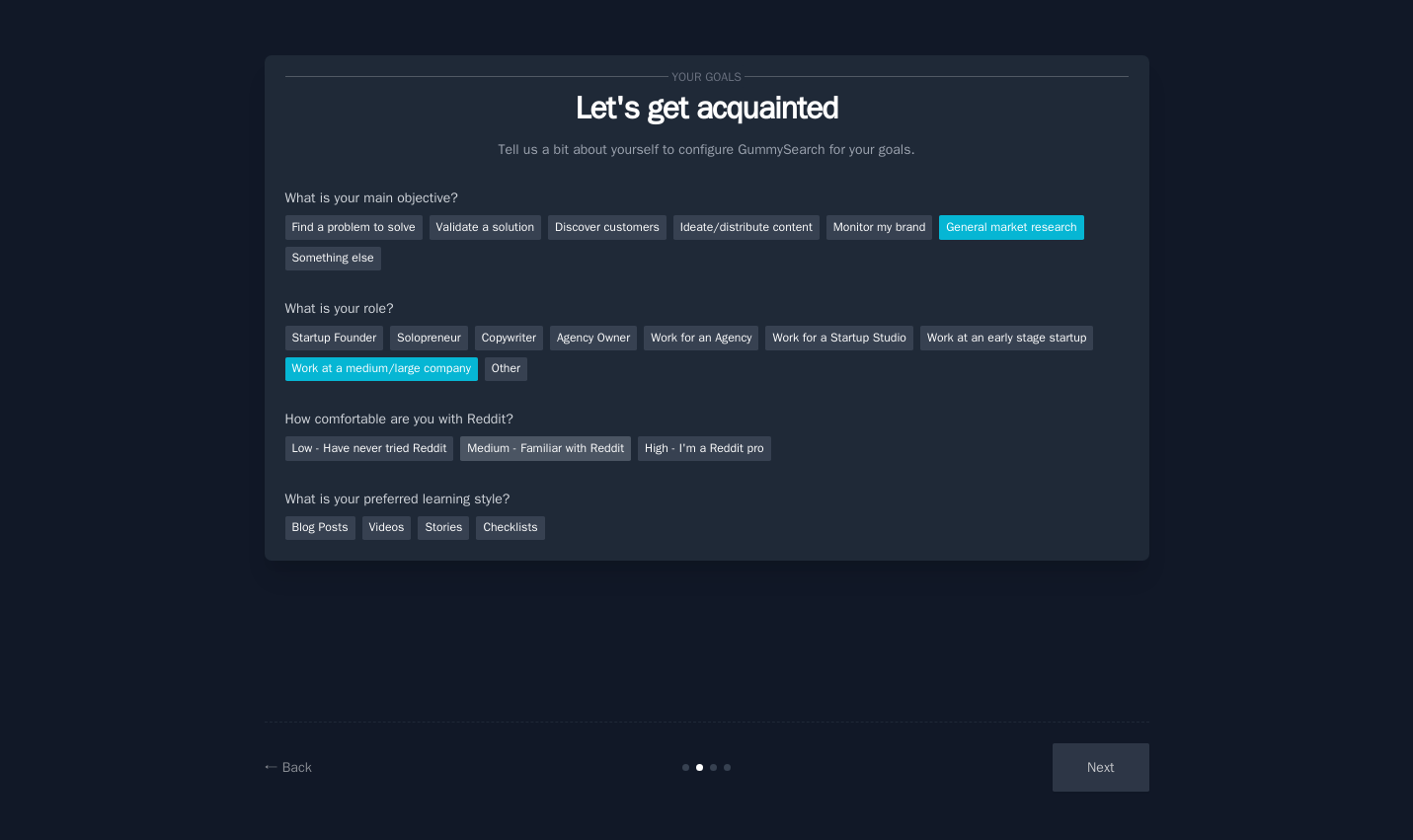 click on "Medium - Familiar with Reddit" at bounding box center (545, 448) 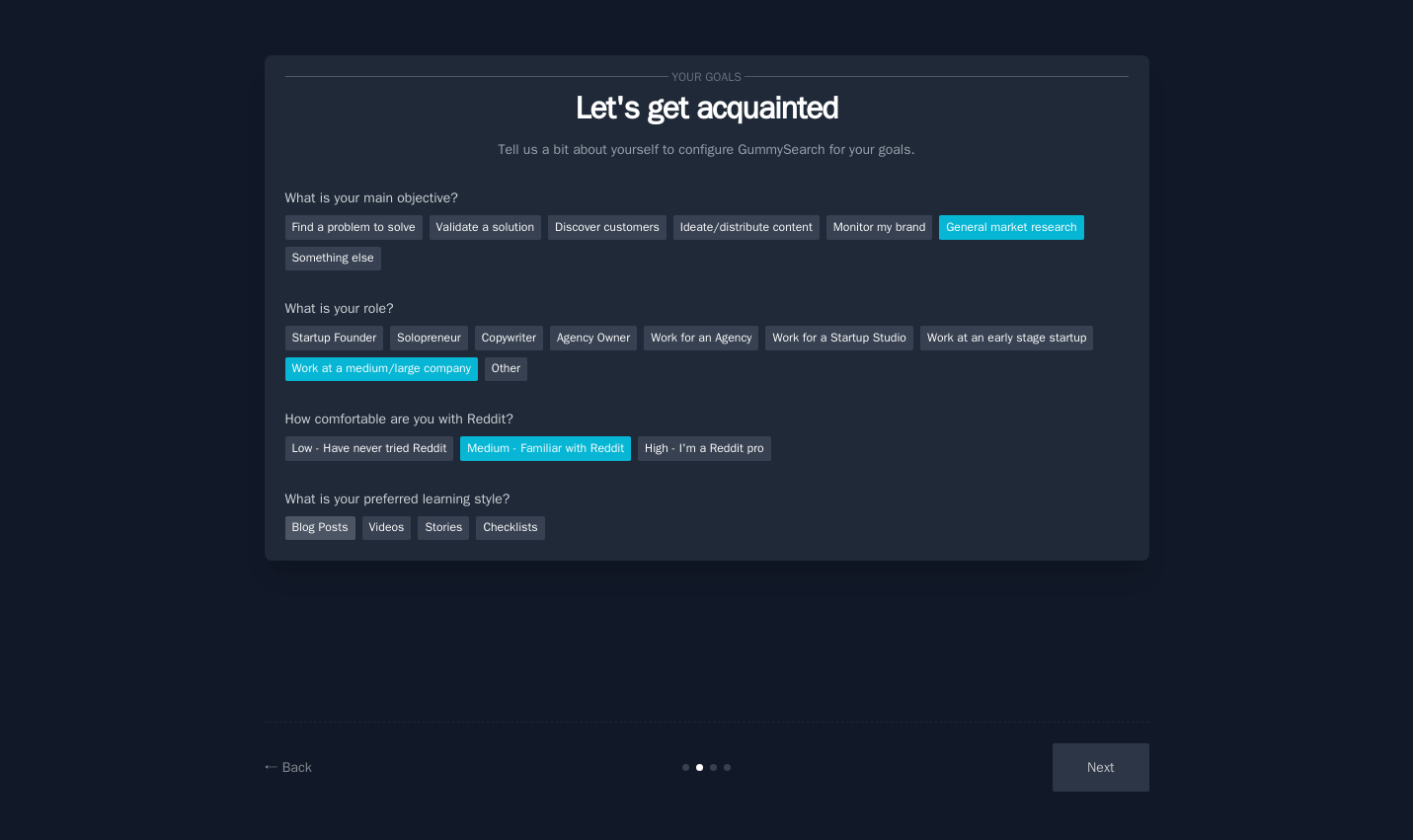 click on "Blog Posts" at bounding box center [320, 528] 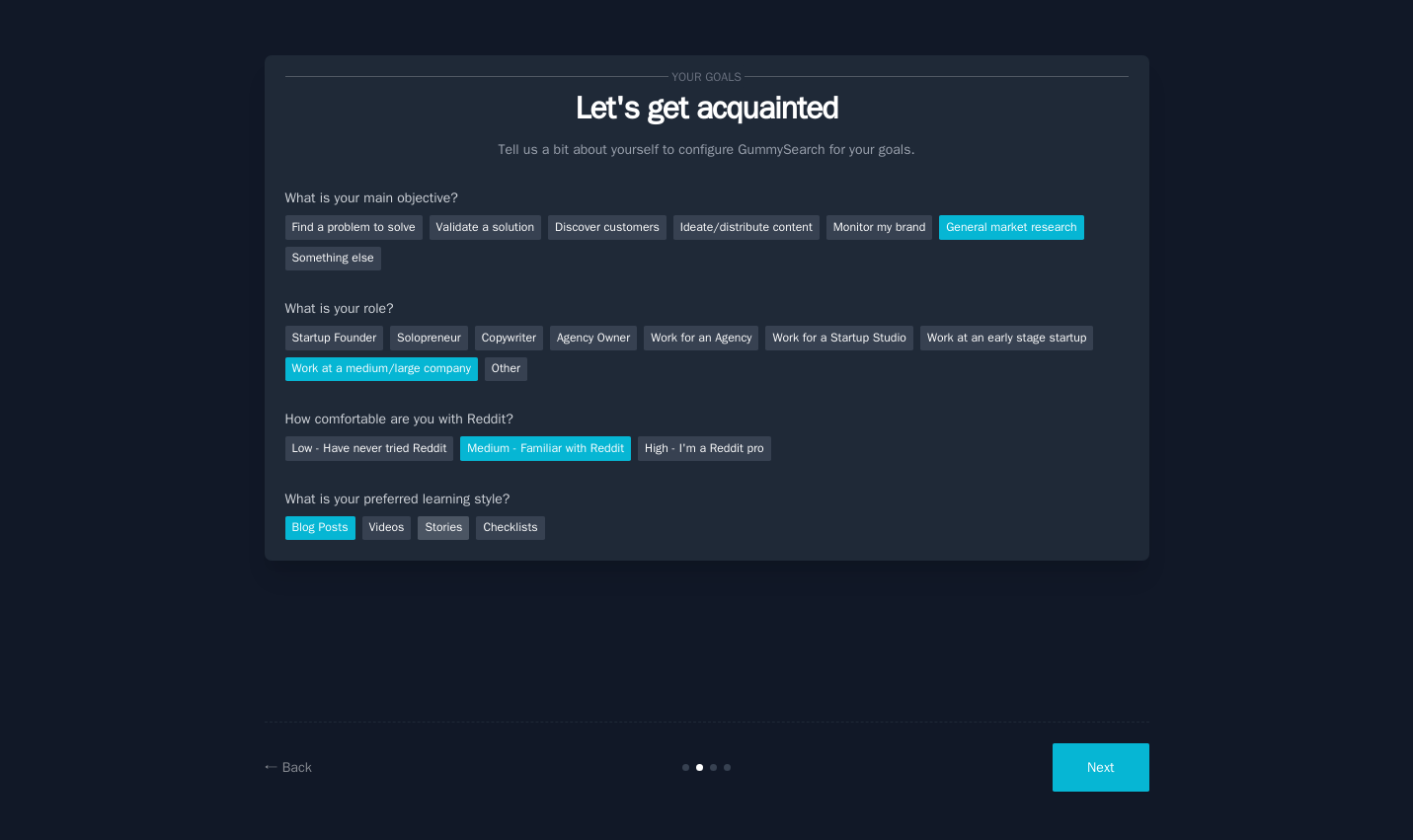 click on "Stories" at bounding box center [443, 528] 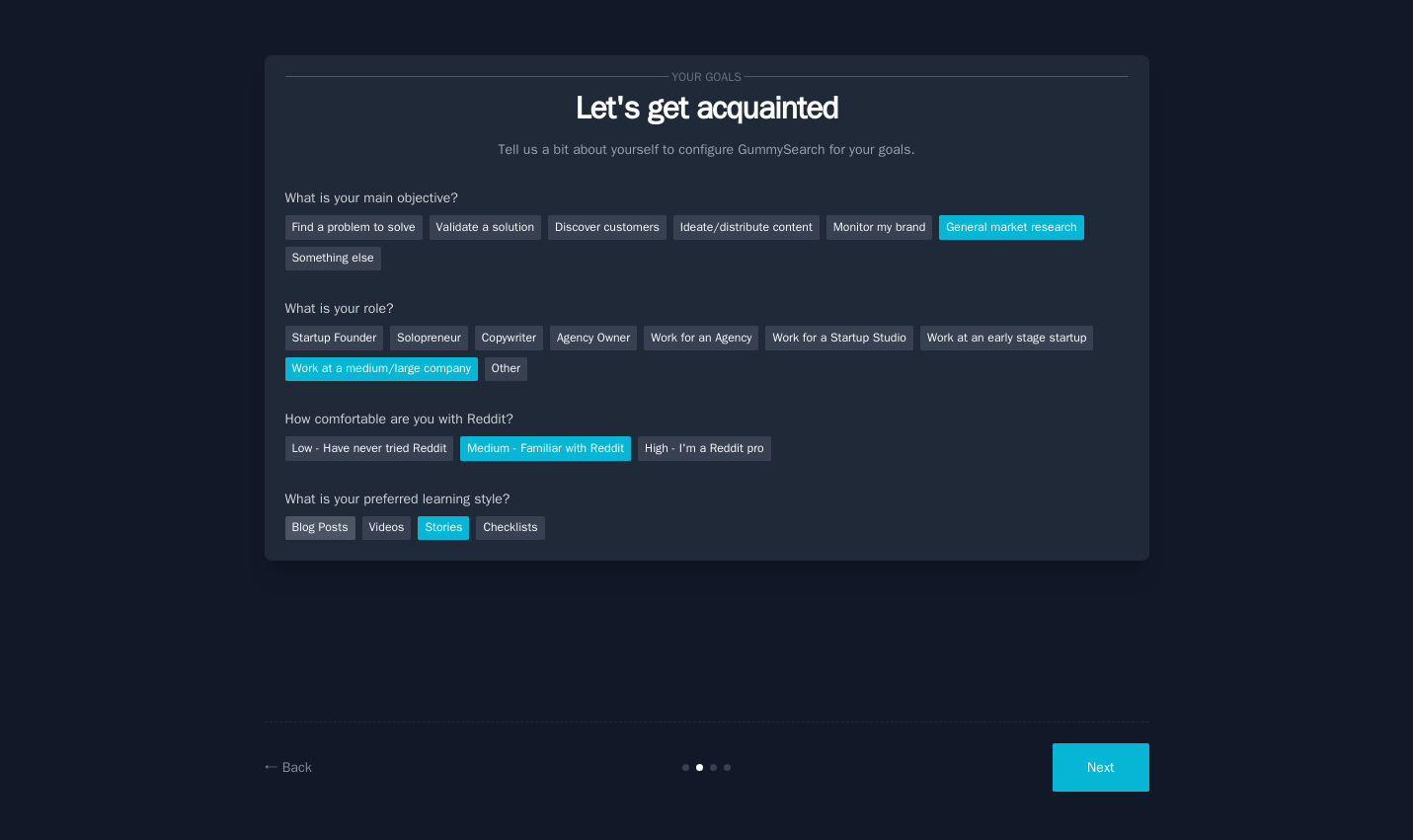 click on "Blog Posts" at bounding box center (320, 528) 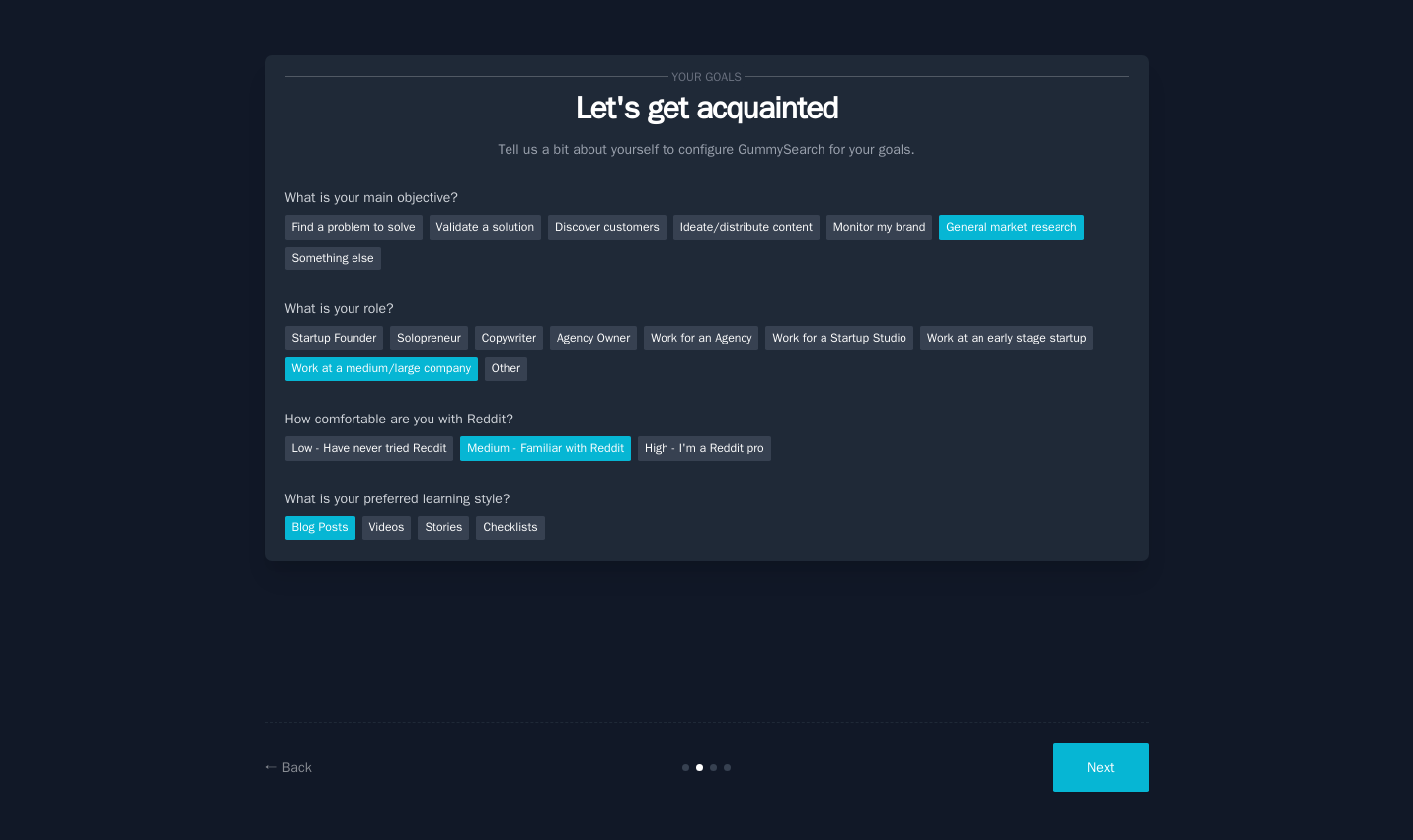 click on "Next" at bounding box center (1100, 767) 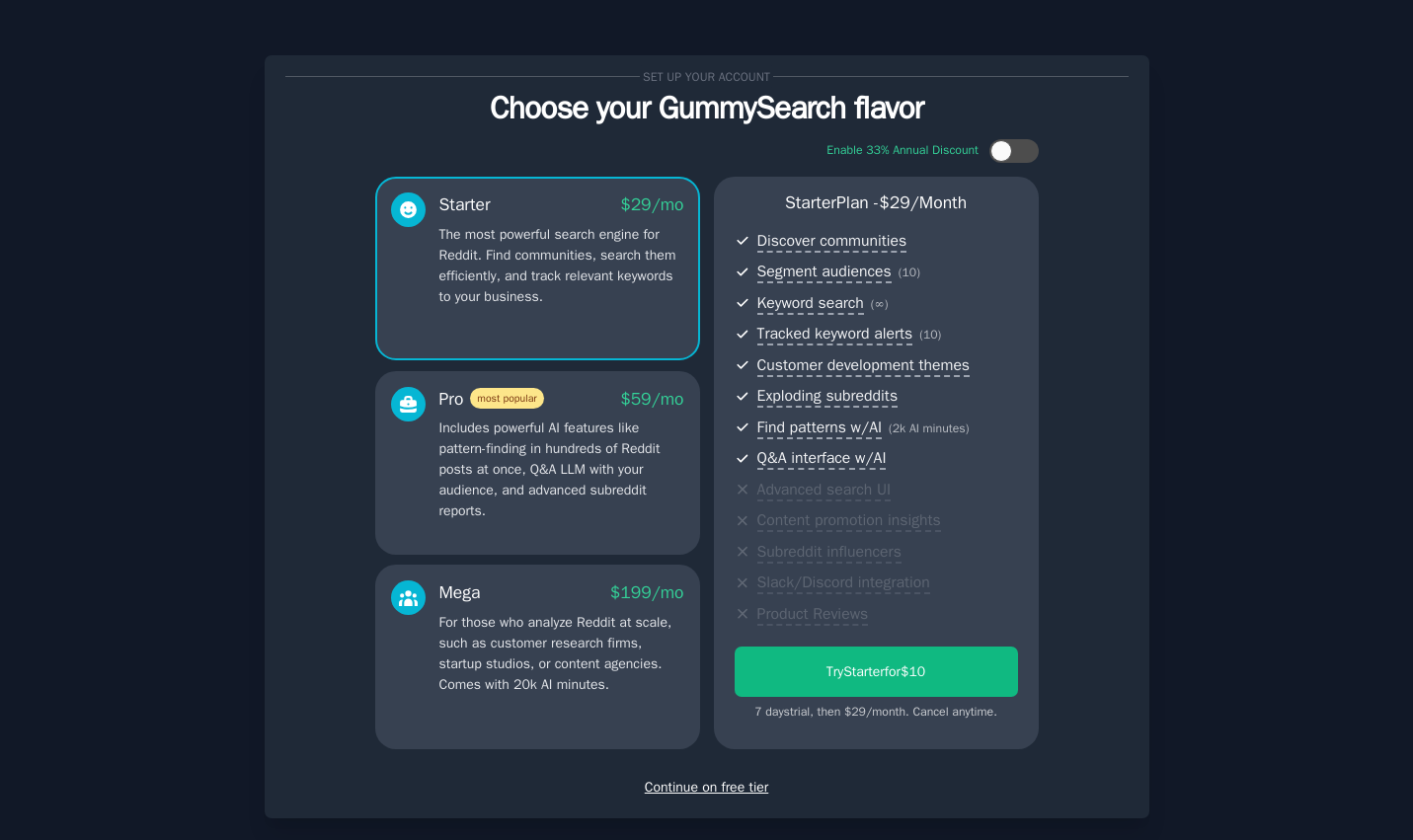 click on "Continue on free tier" at bounding box center [707, 787] 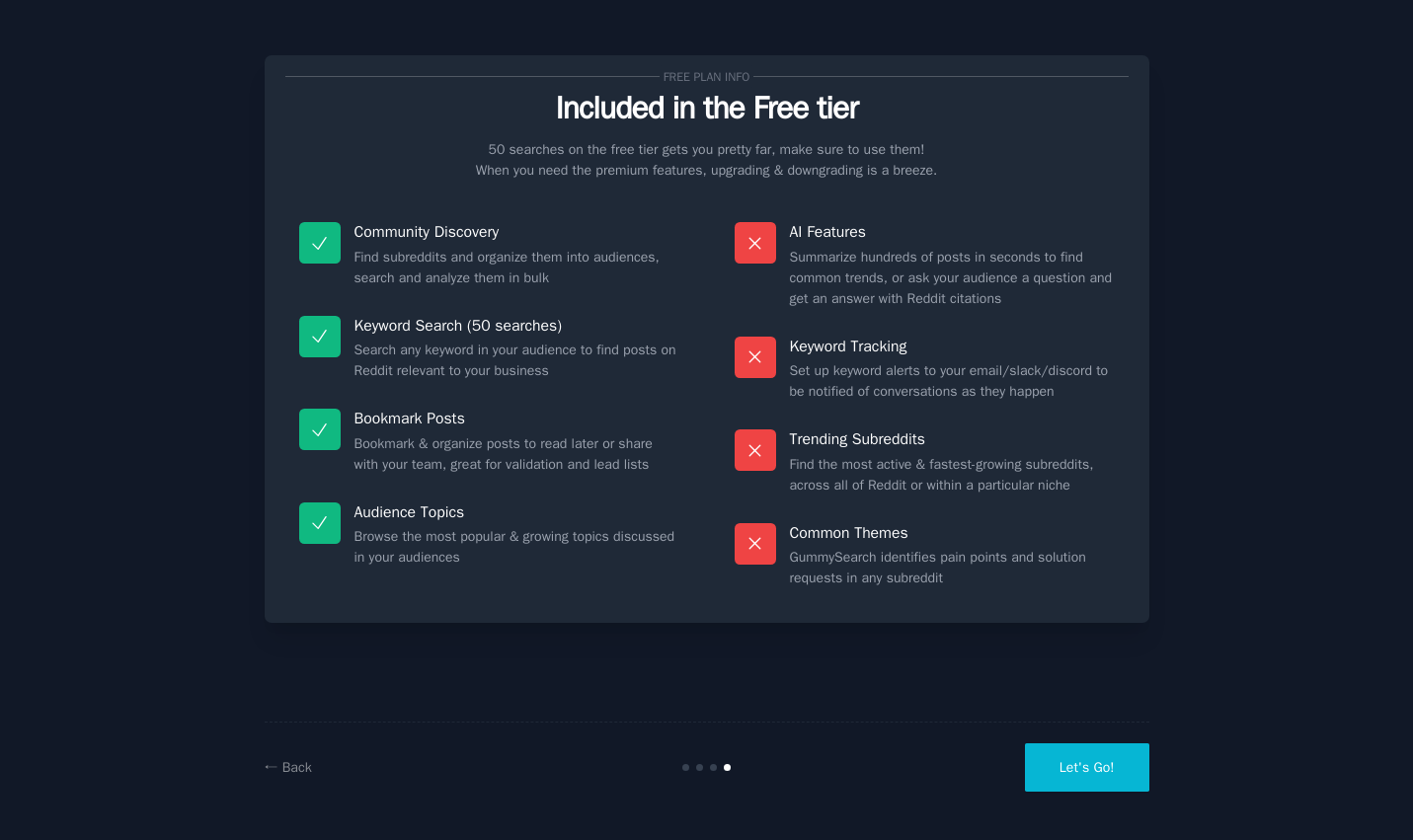 click on "Let's Go!" at bounding box center (1087, 767) 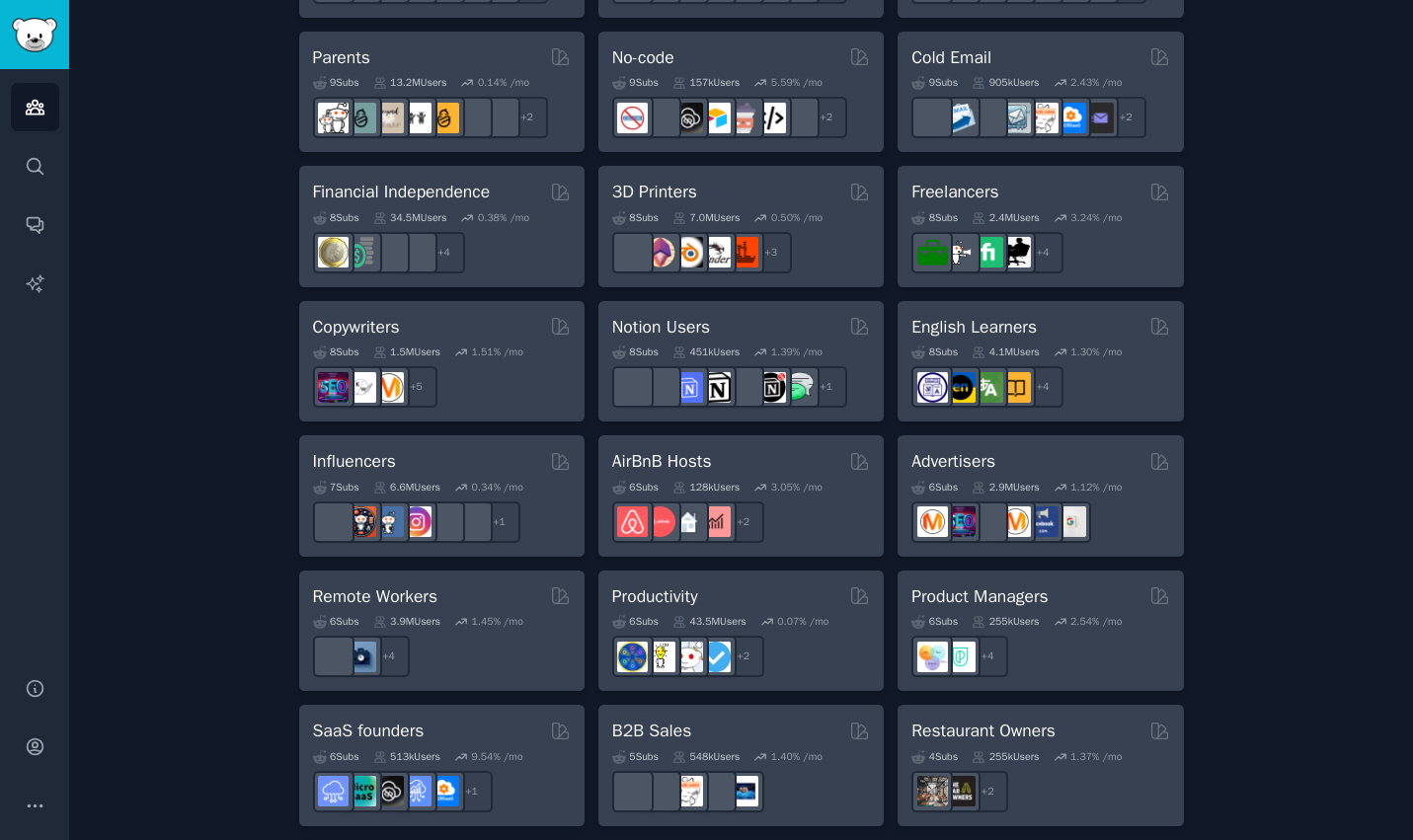 scroll, scrollTop: 1437, scrollLeft: 0, axis: vertical 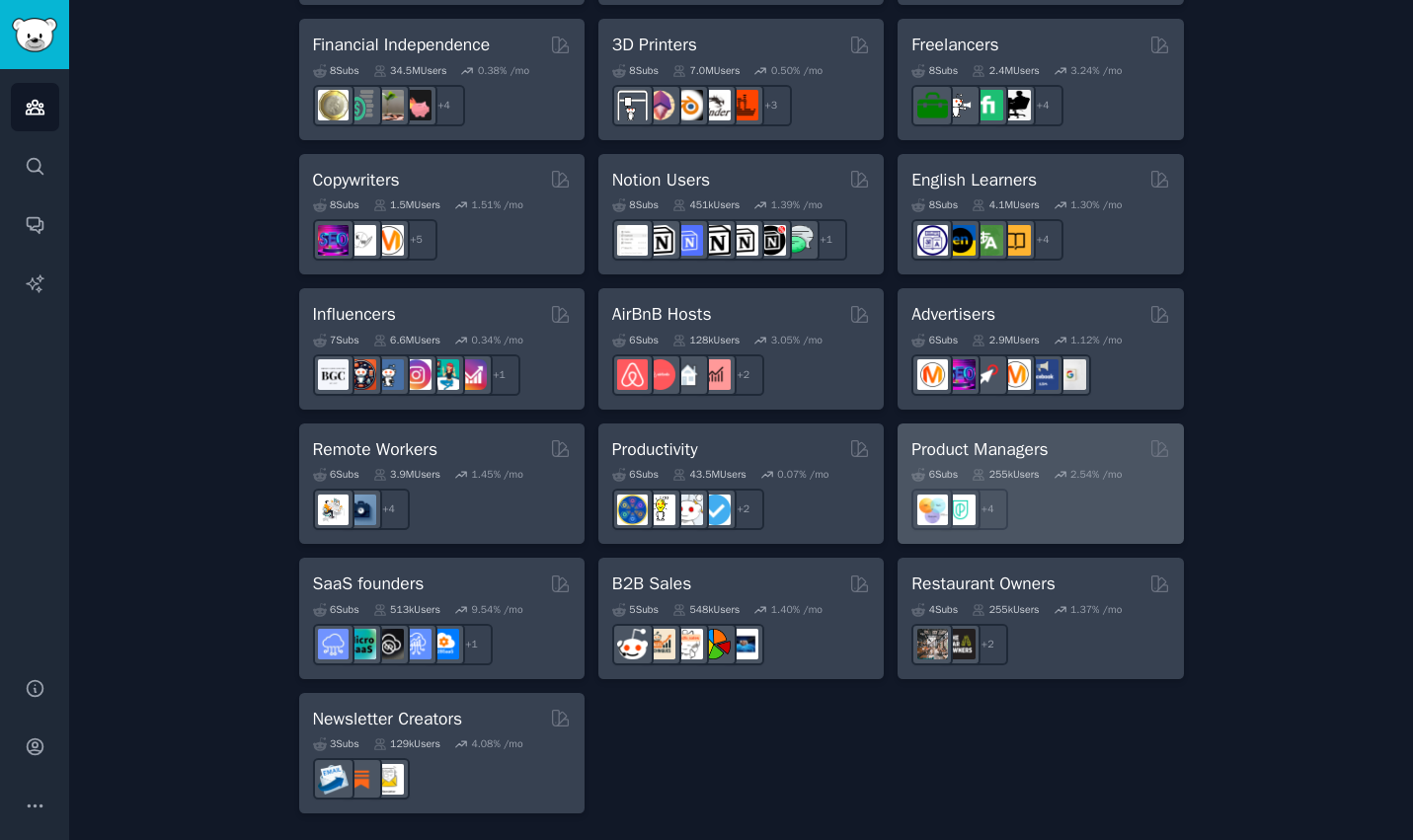 click on "Product Managers" at bounding box center (1040, 449) 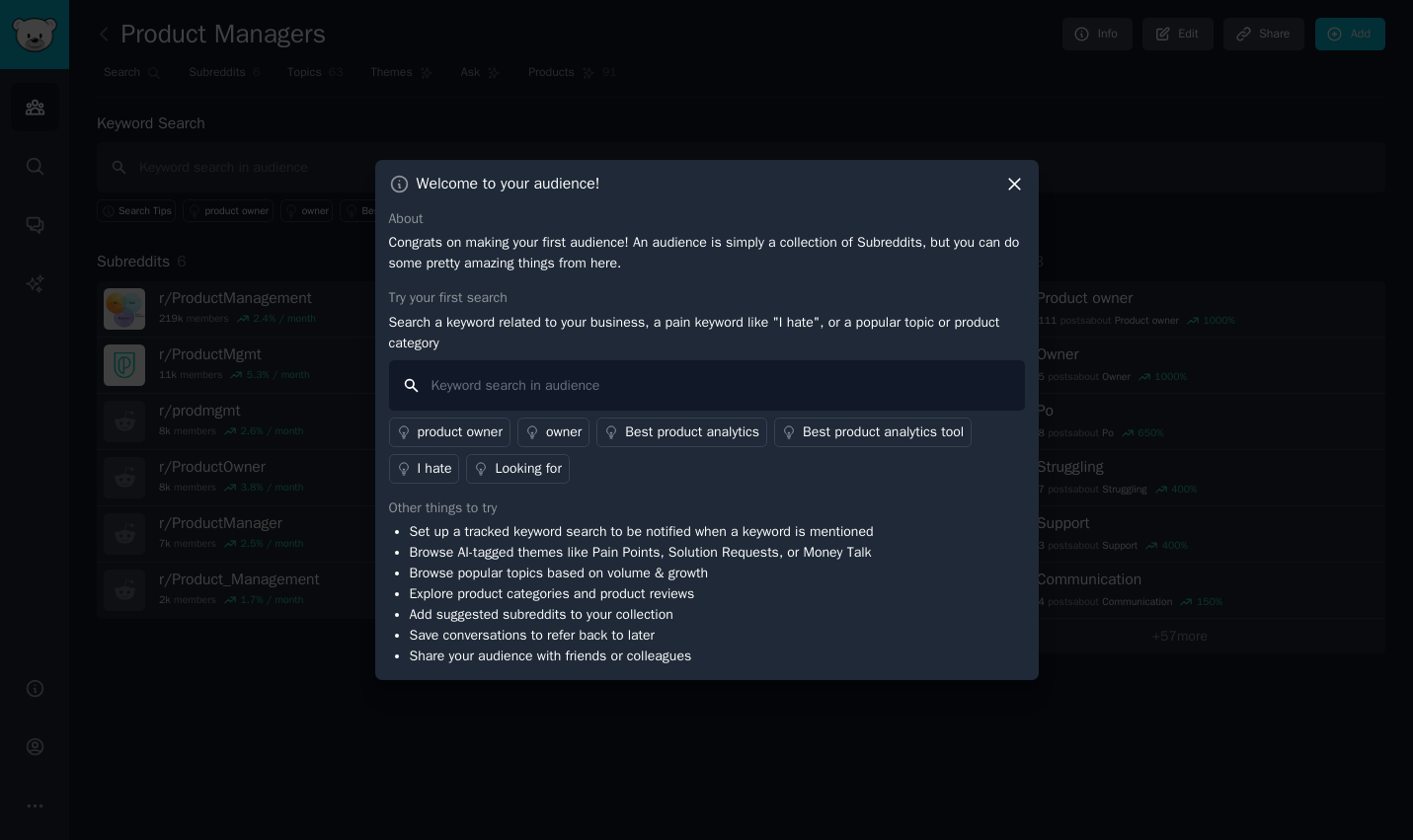 click at bounding box center (707, 385) 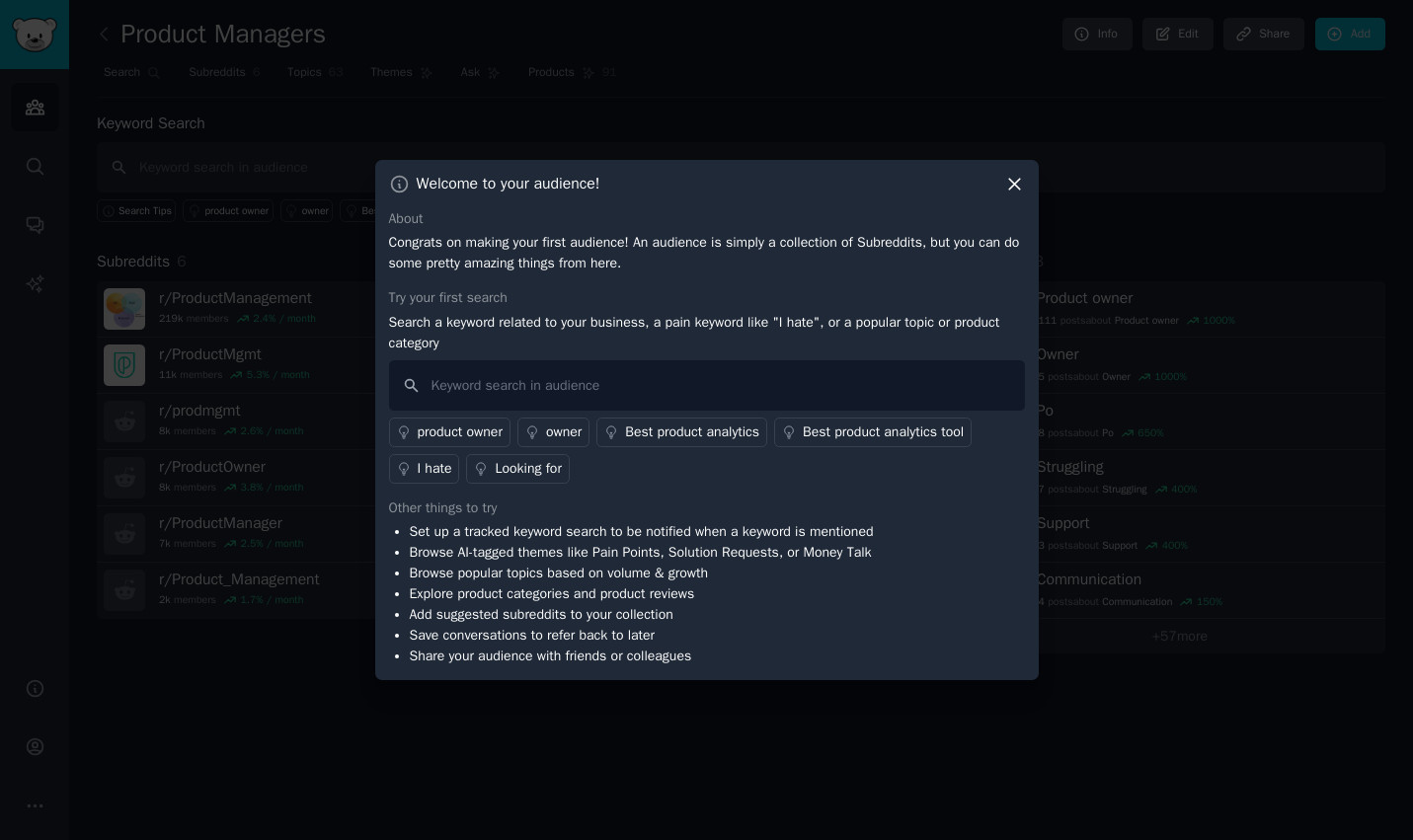 click on "Looking for" at bounding box center (527, 468) 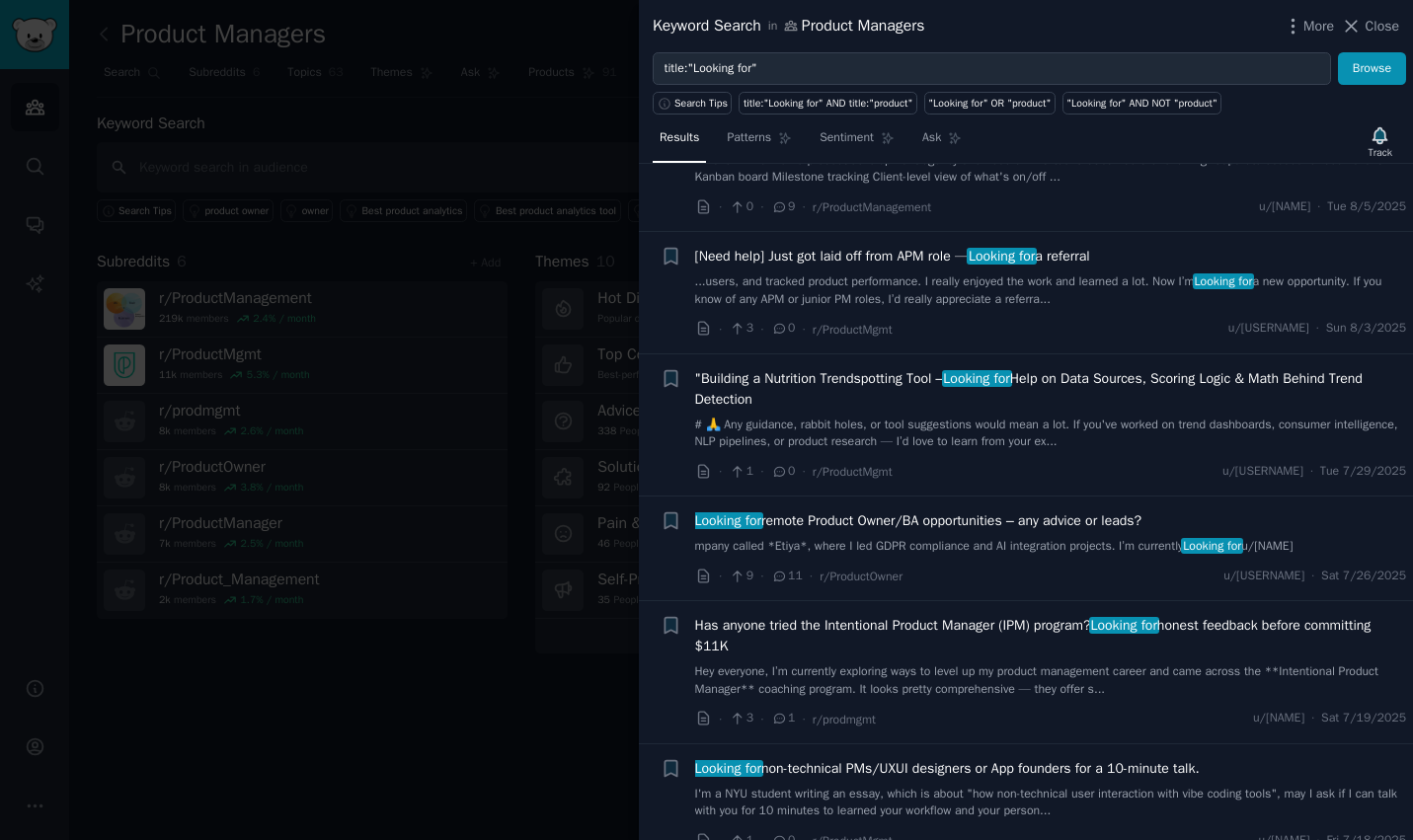 click on "Has anyone tried the Intentional Product Manager (IPM) program?  Looking for  honest feedback before committing $11K" at bounding box center (1051, 636) 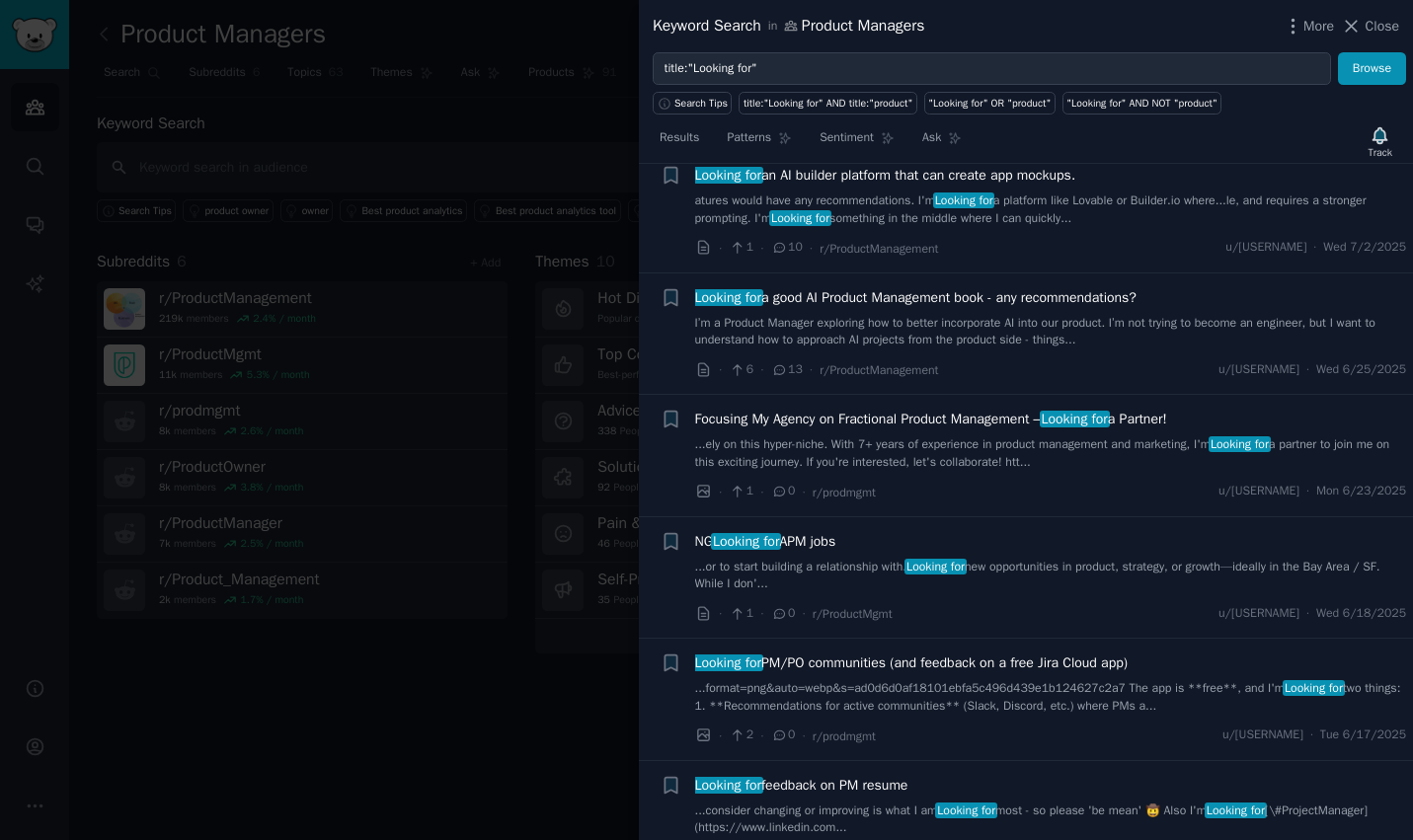 scroll, scrollTop: 2421, scrollLeft: 0, axis: vertical 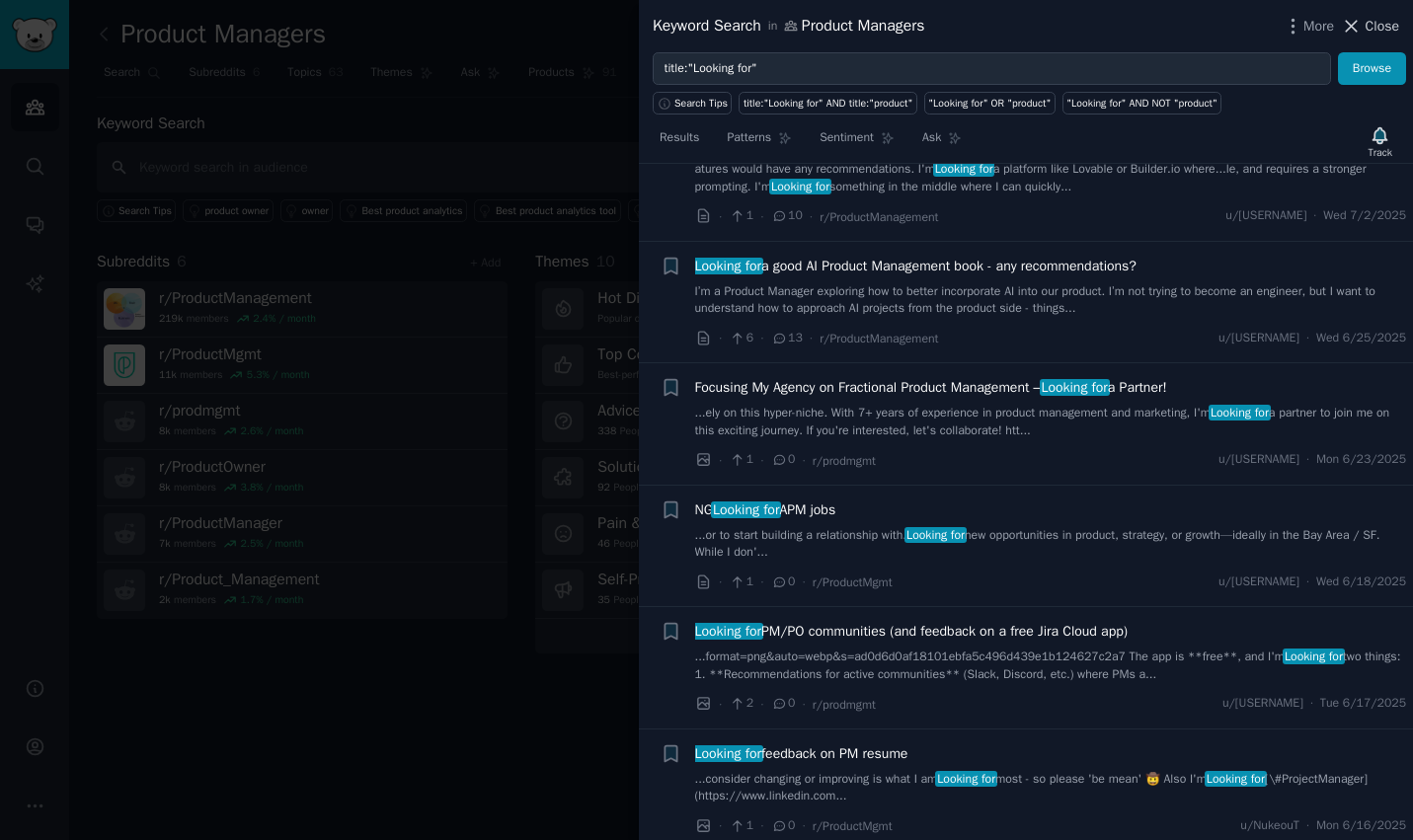 click on "Close" at bounding box center (1370, 26) 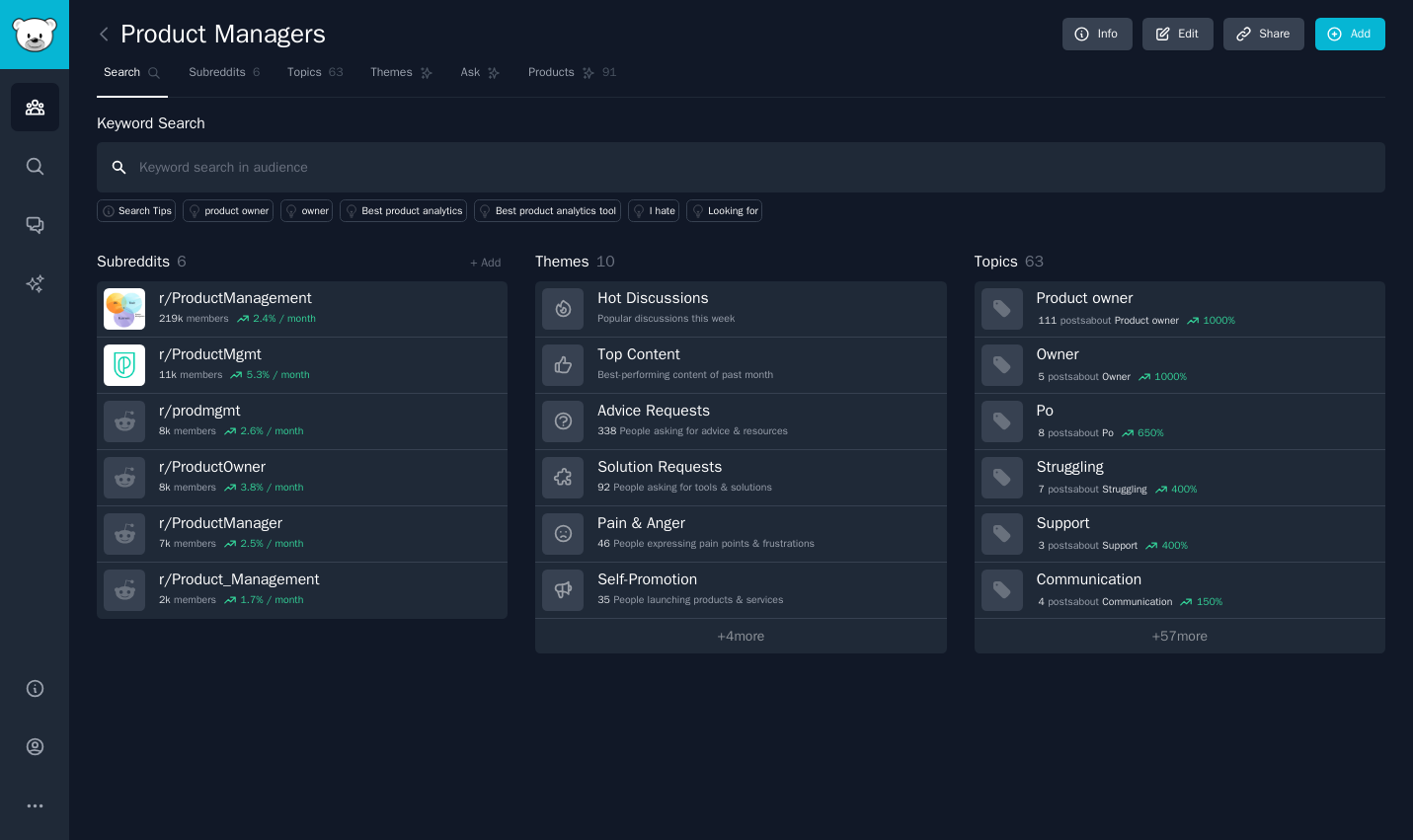 click at bounding box center (741, 167) 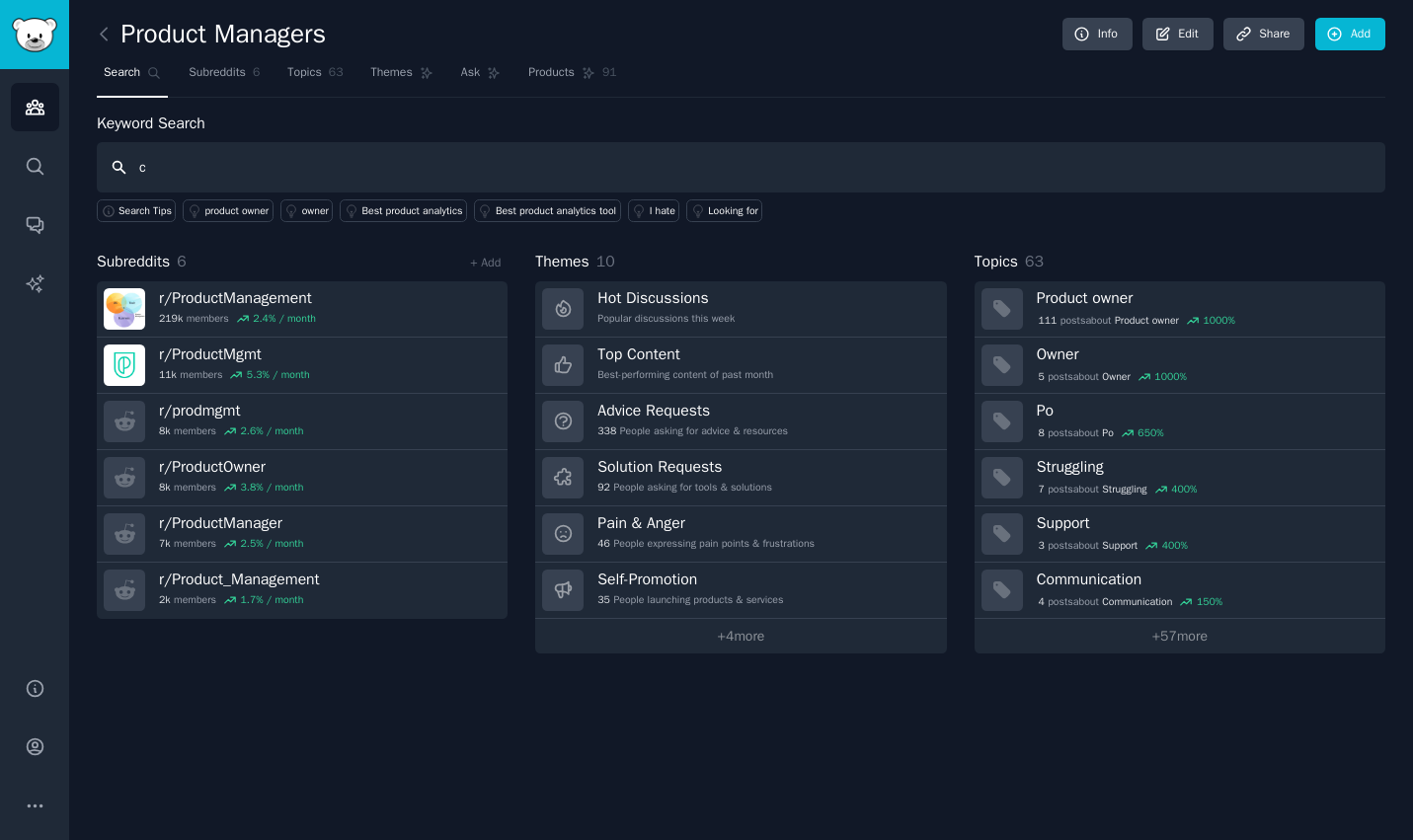 type 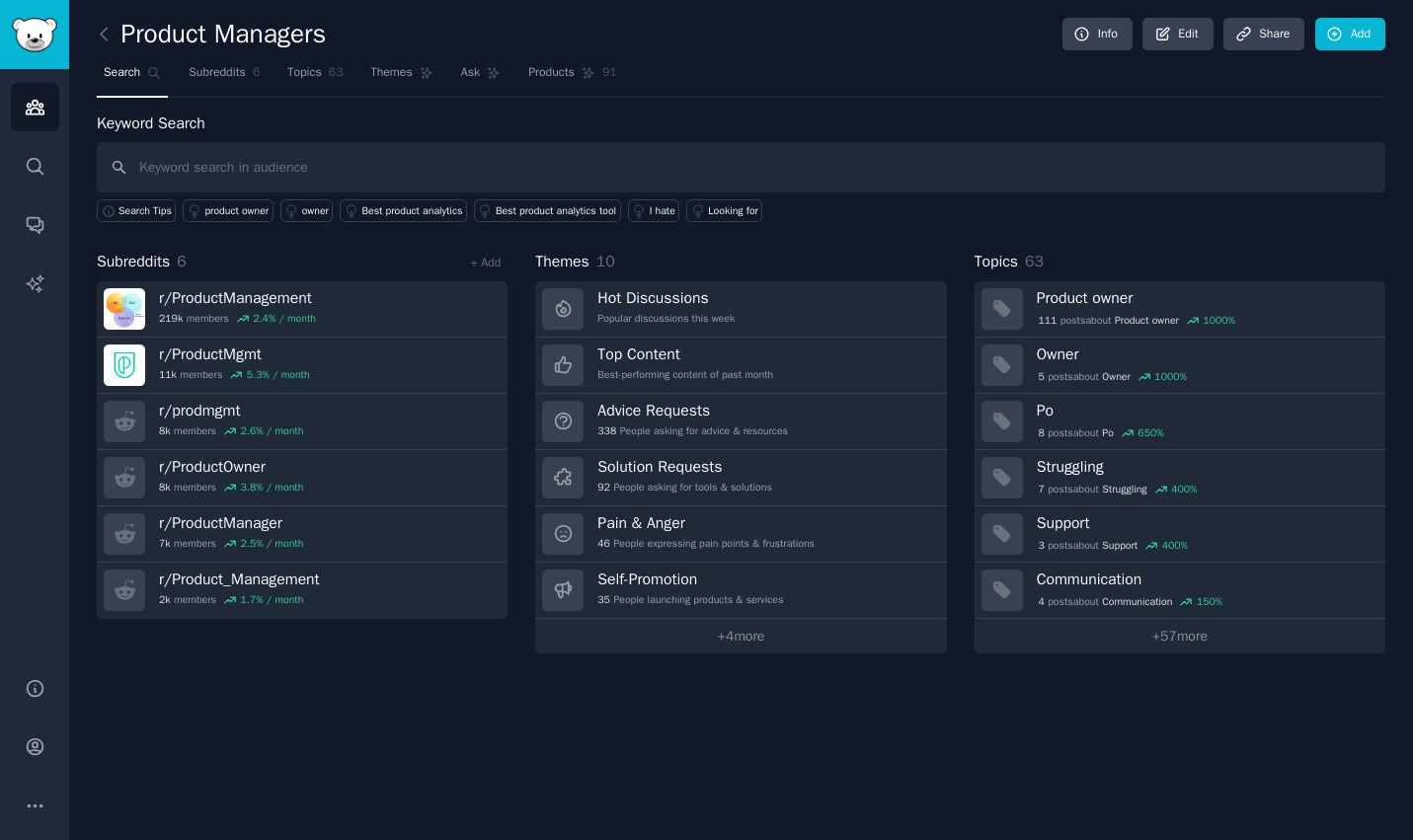 click on "Product Managers Info Edit Share Add Search Subreddits 6 Topics 63 Themes Ask Products 91 Keyword Search Search Tips product owner owner Best product analytics Best product analytics tool I hate Looking for Subreddits 6 + Add r/ ProductManagement 219k  members 2.4 % / month r/ ProductMgmt 11k  members 5.3 % / month r/ prodmgmt 8k  members 2.6 % / month r/ ProductOwner 8k  members 3.8 % / month r/ ProductManager 7k  members 2.5 % / month r/ Product_Management 2k  members 1.7 % / month Themes 10 Hot Discussions Popular discussions this week Top Content Best-performing content of past month Advice Requests 338 People asking for advice & resources Solution Requests 92 People asking for tools & solutions Pain & Anger 46 People expressing pain points & frustrations Self-Promotion 35 People launching products & services +  4  more Topics 63 Product owner 111  post s  about  Product owner 1000 % Owner 5  post s  about  Owner 1000 % Po 8  post s  about  Po 650 % Struggling 7  post s  about  Struggling 400 % Support 3" 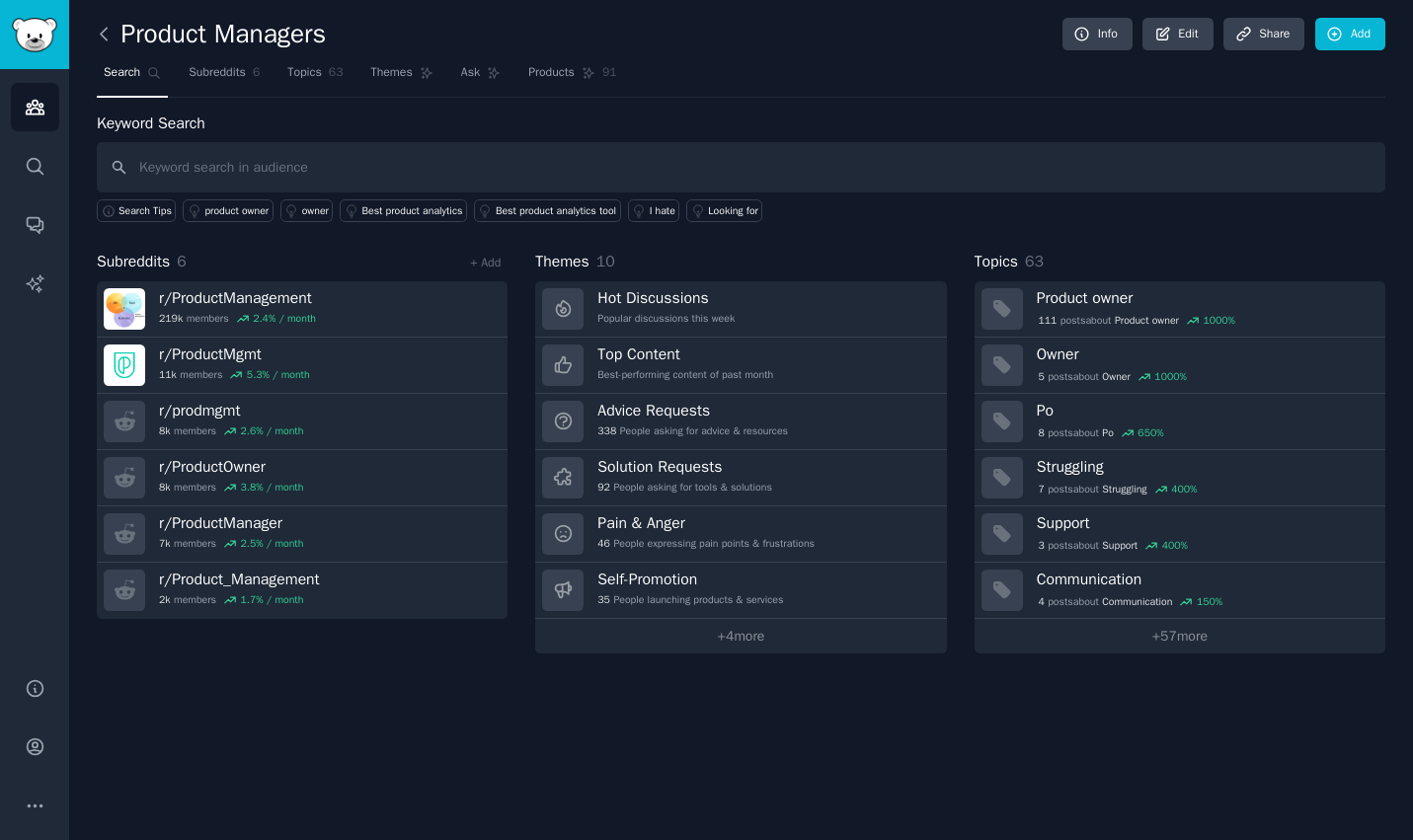 click 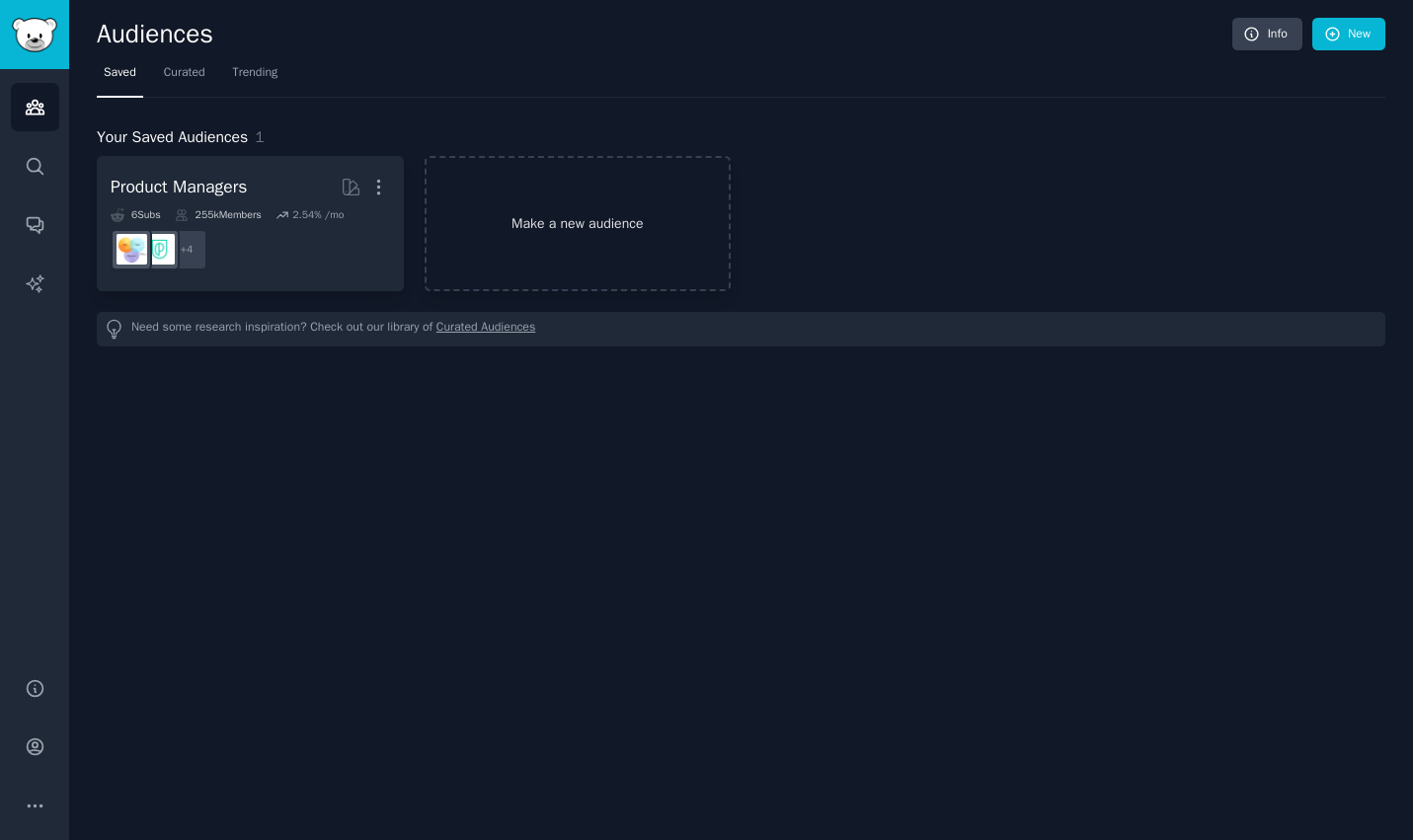 click on "Make a new audience" at bounding box center (578, 223) 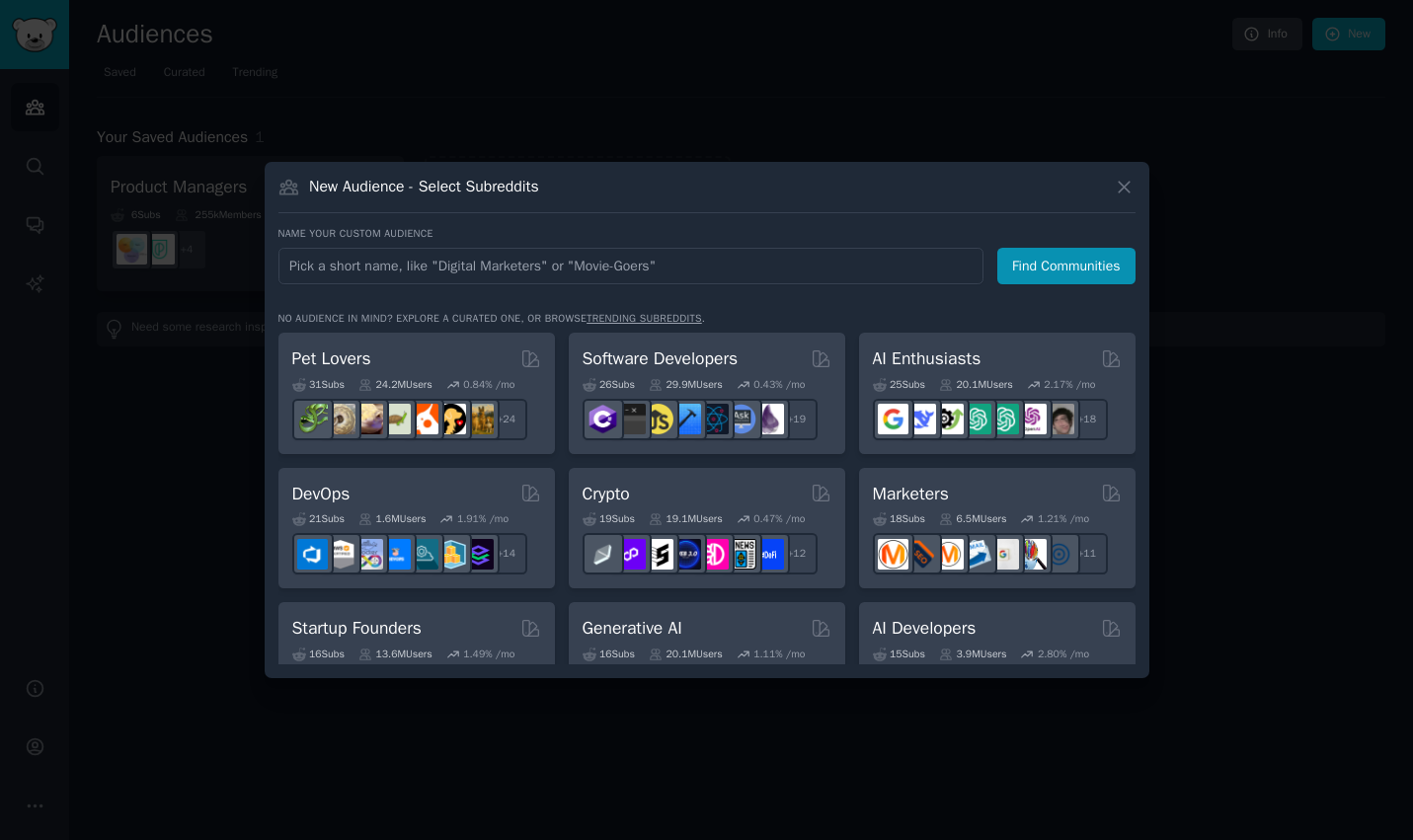 click at bounding box center [631, 266] 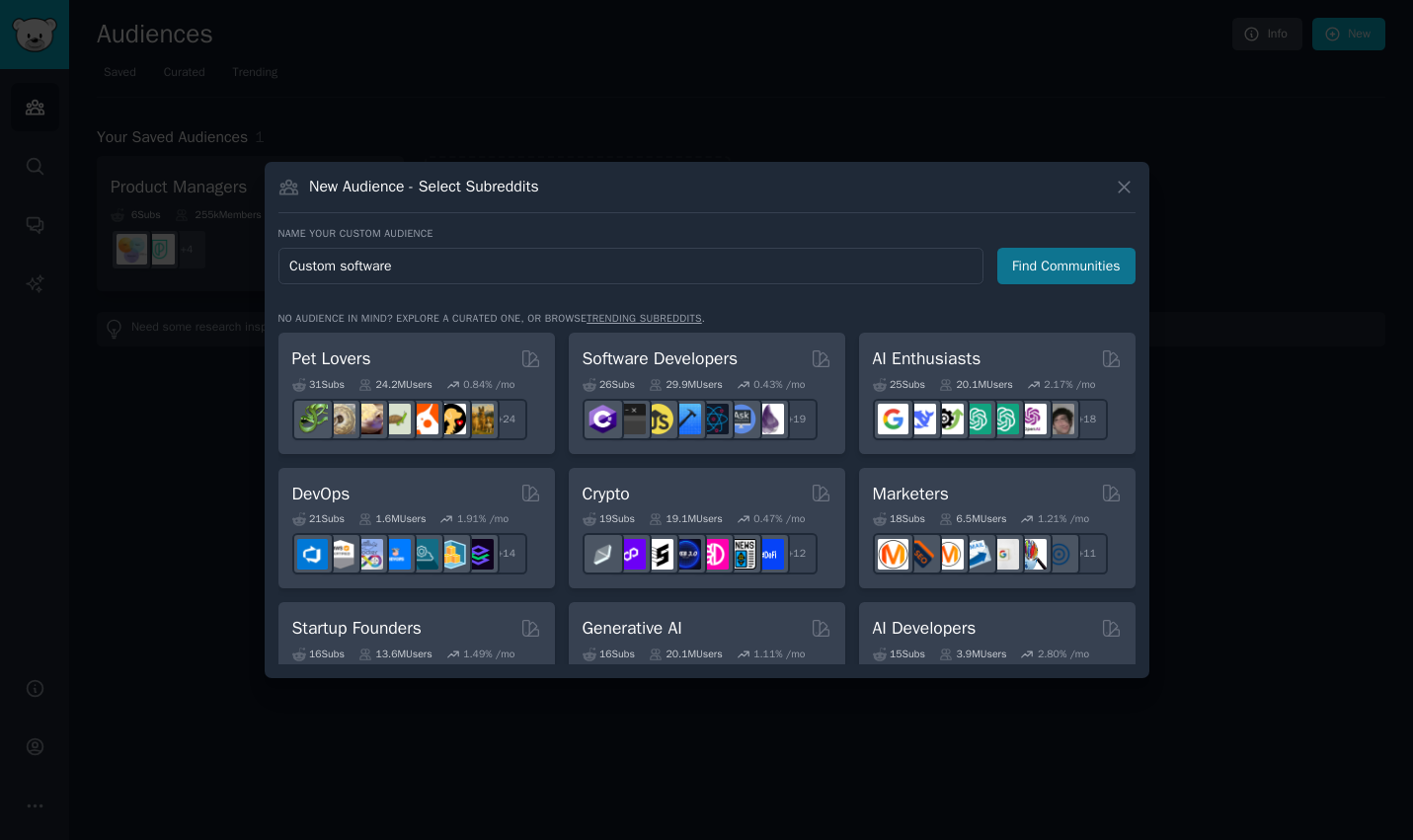 type on "Custom software" 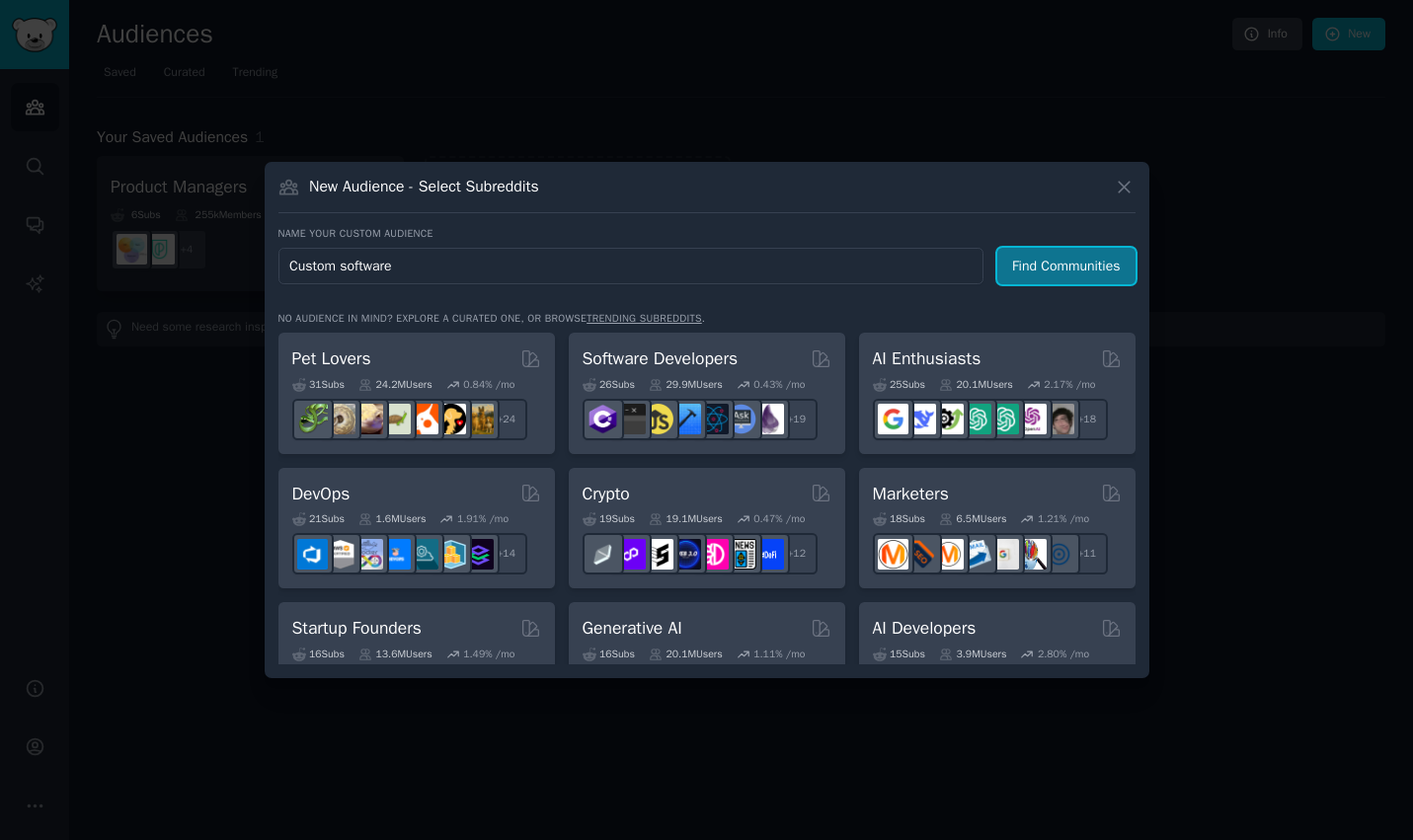 click on "Find Communities" at bounding box center [1066, 266] 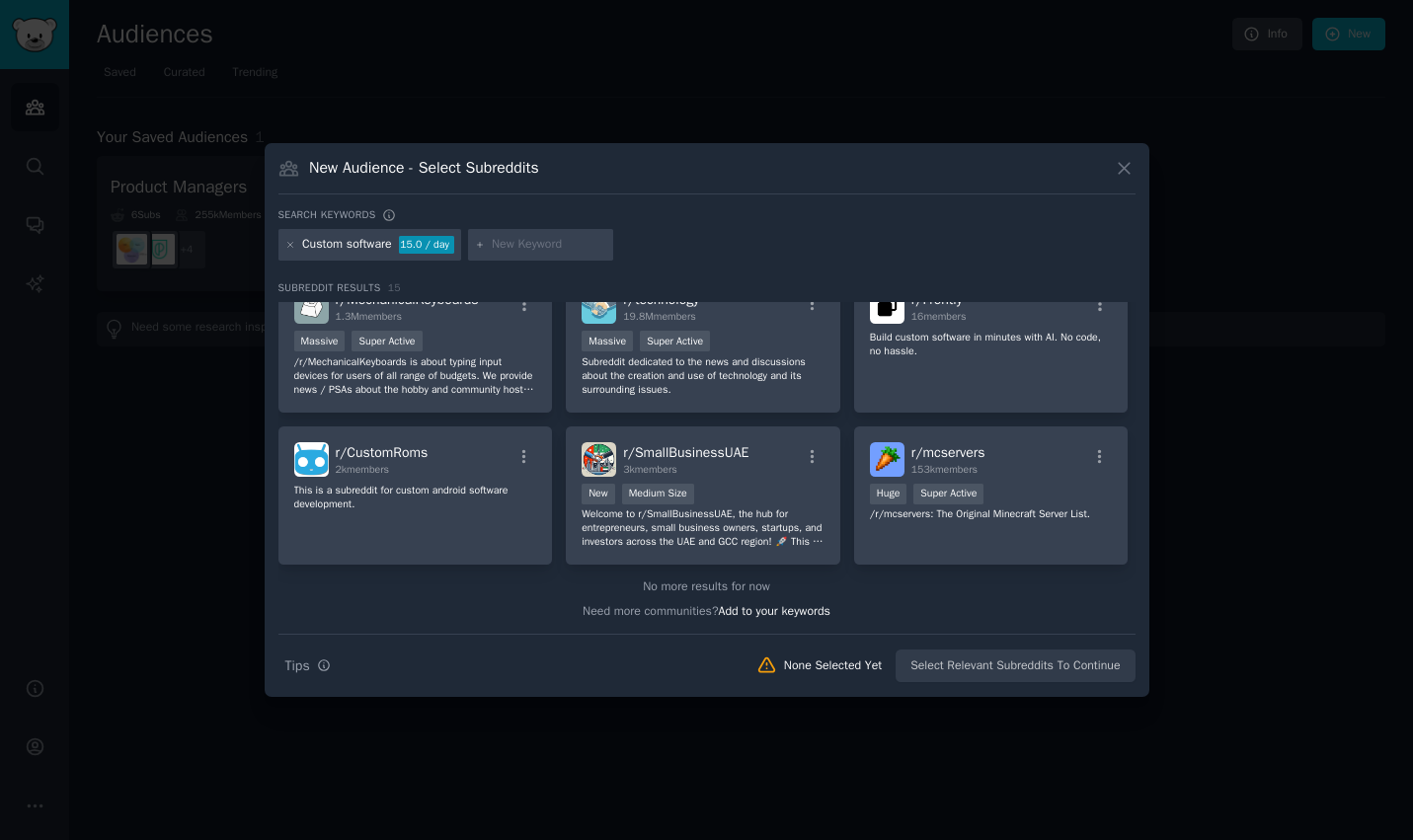 scroll, scrollTop: 0, scrollLeft: 0, axis: both 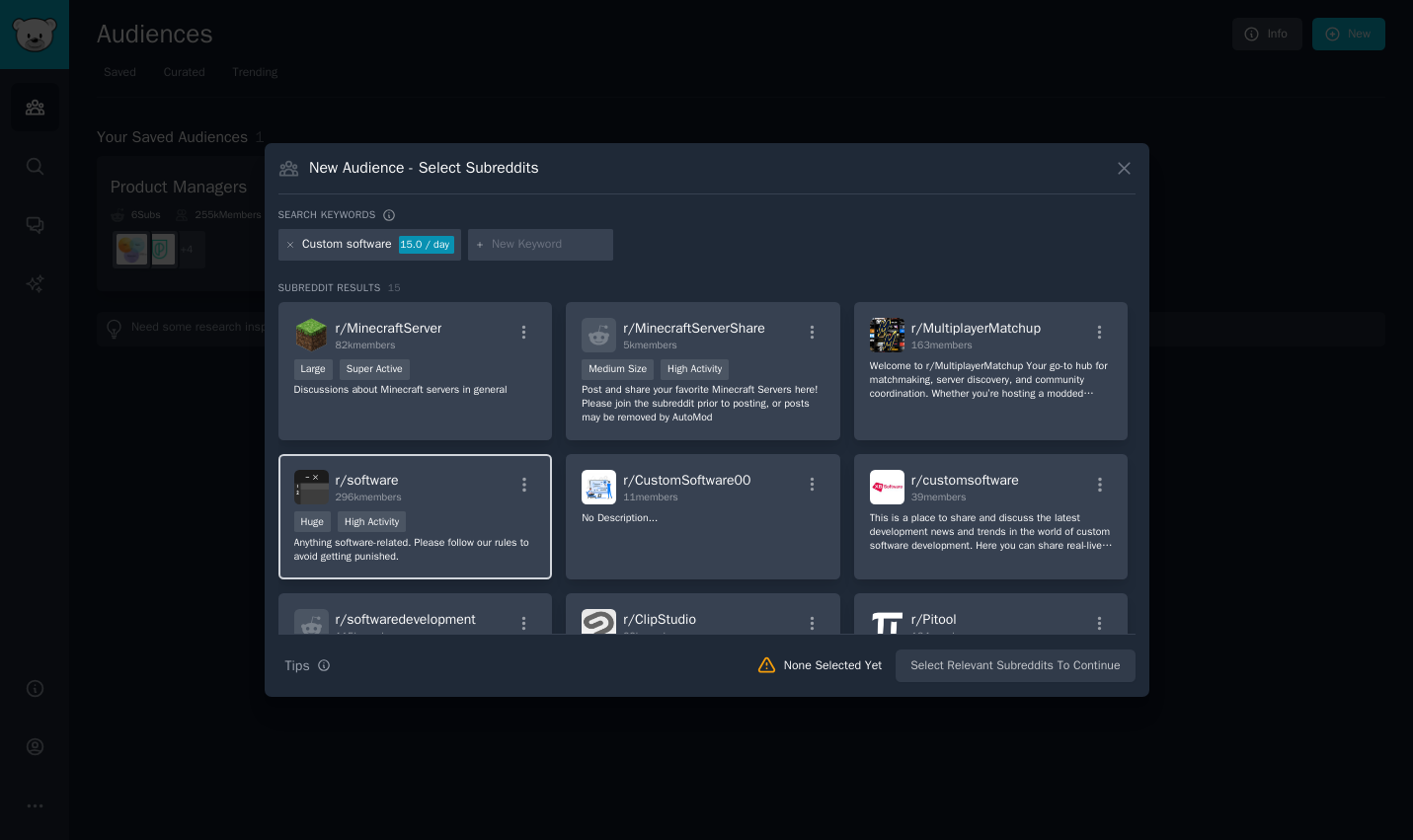 click on "Huge High Activity" at bounding box center [416, 523] 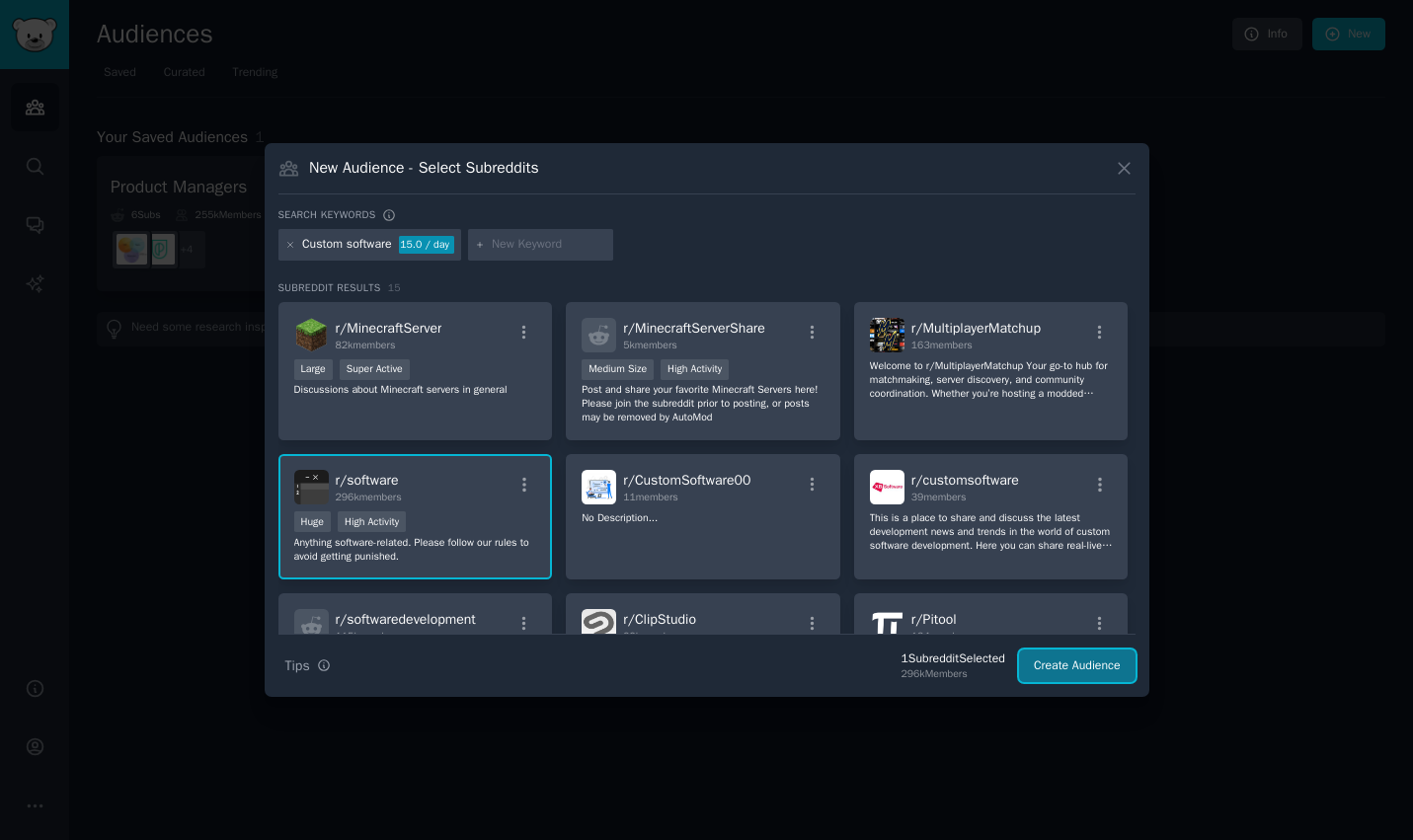 click on "Create Audience" at bounding box center [1077, 666] 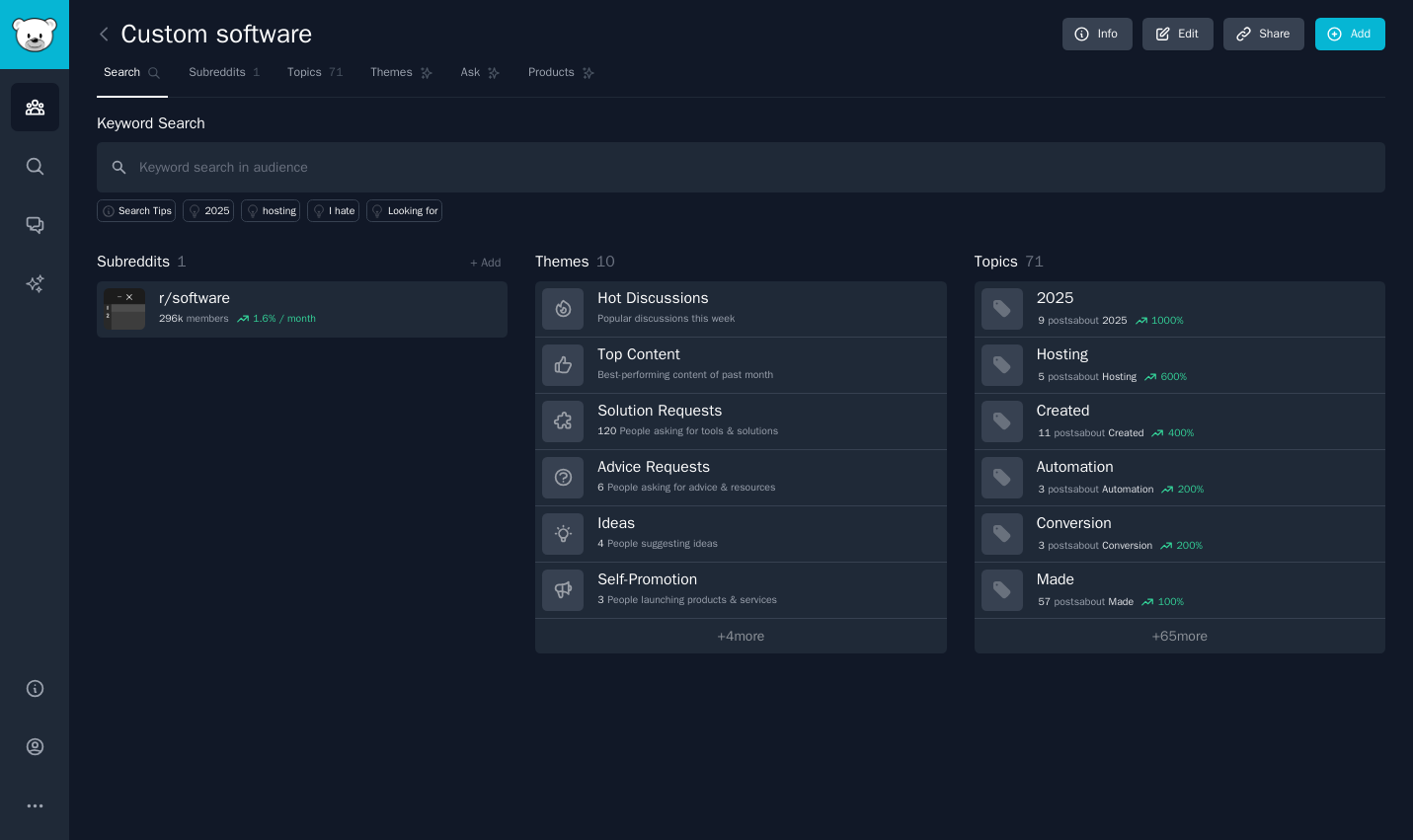 click at bounding box center [741, 167] 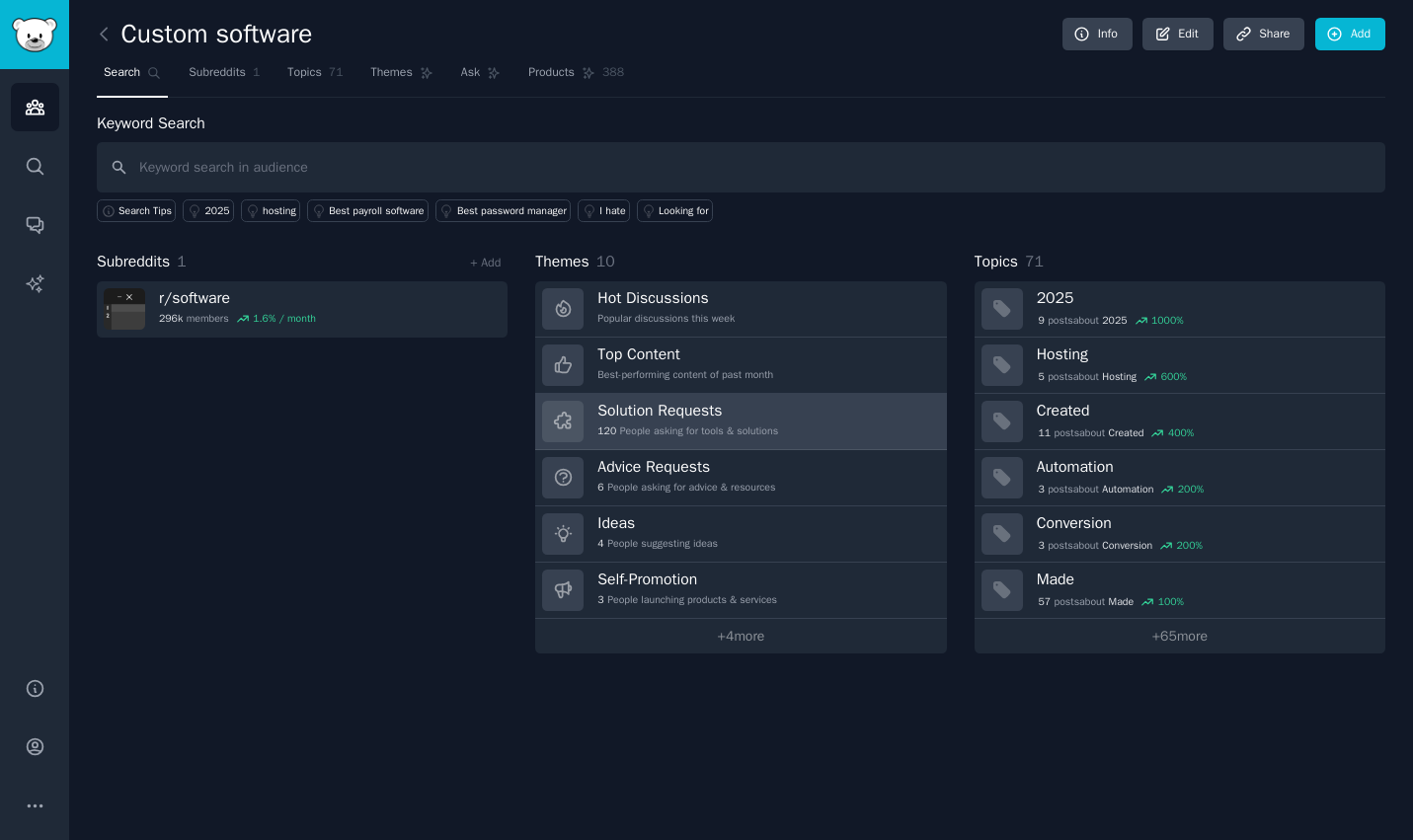 click on "Solution Requests" at bounding box center [687, 411] 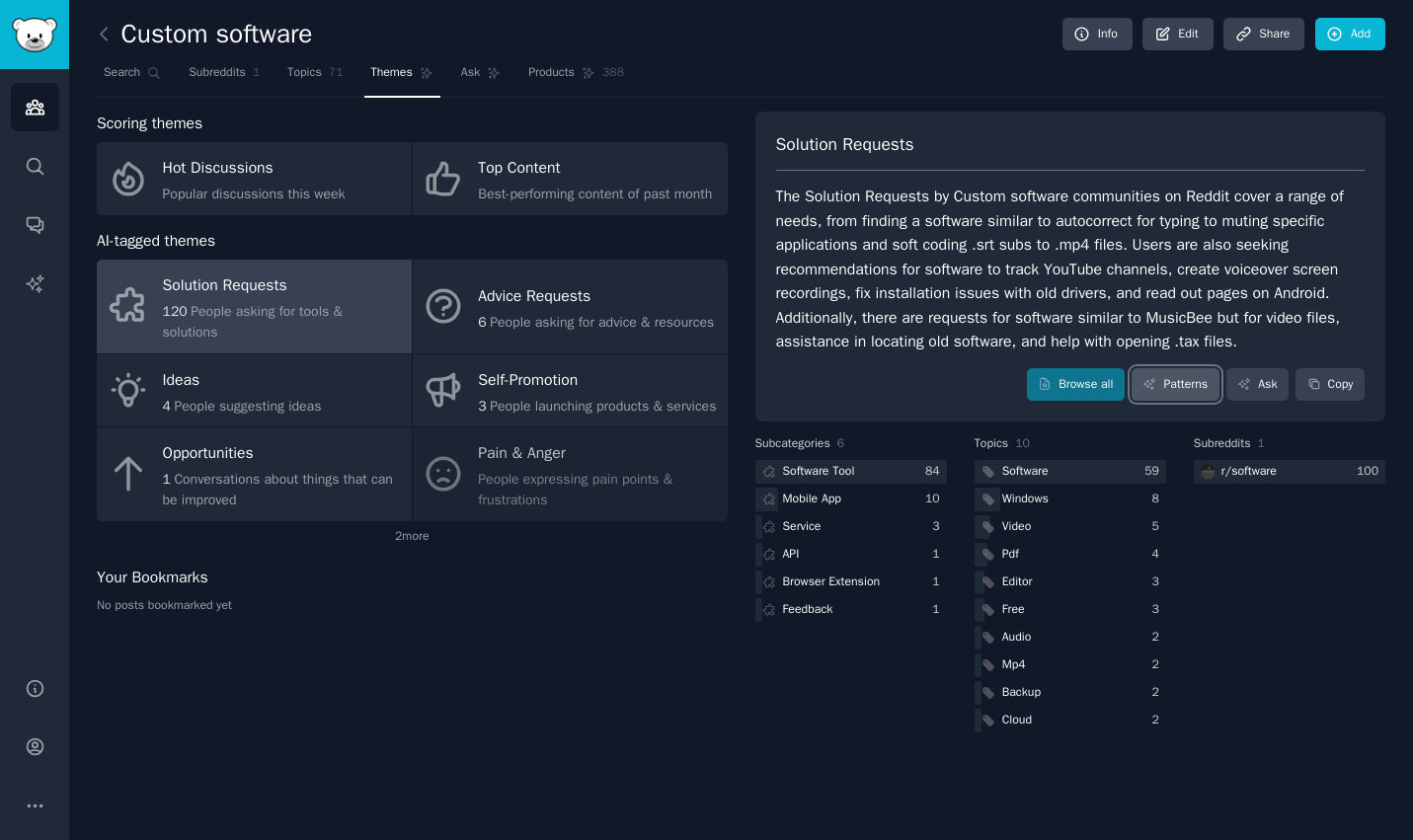 click on "Patterns" at bounding box center (1175, 385) 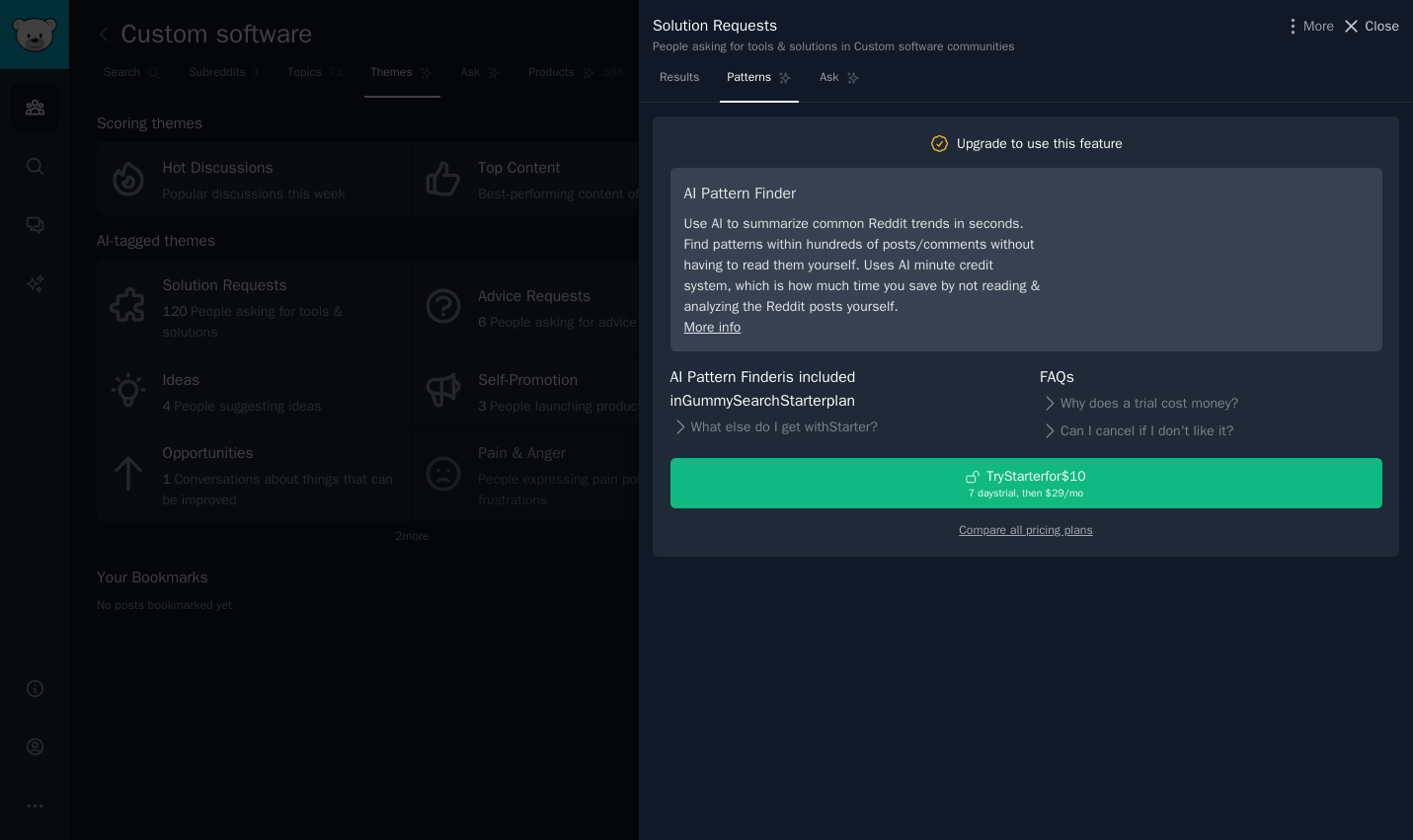click on "Close" at bounding box center [1382, 26] 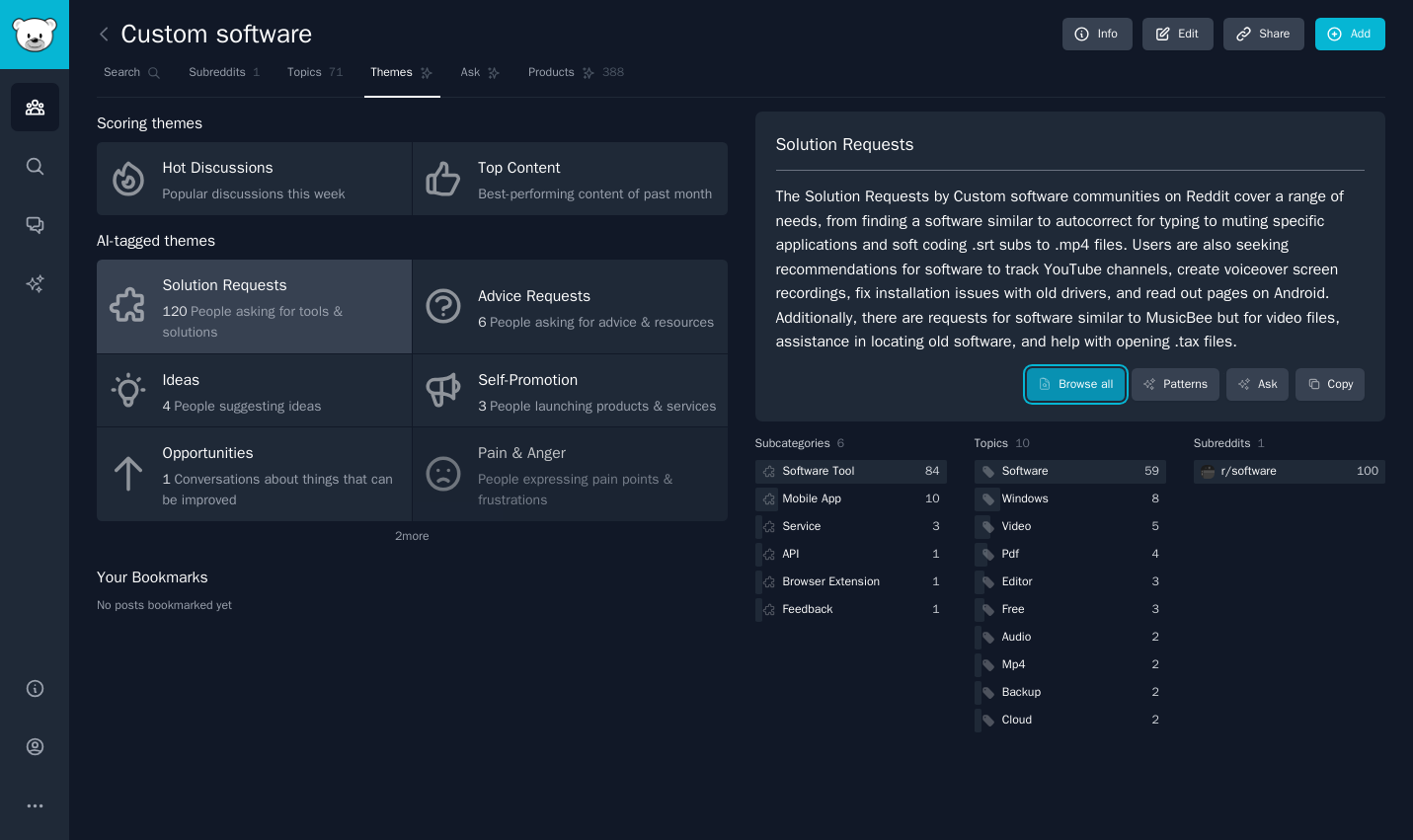 click on "Browse all" at bounding box center [1075, 385] 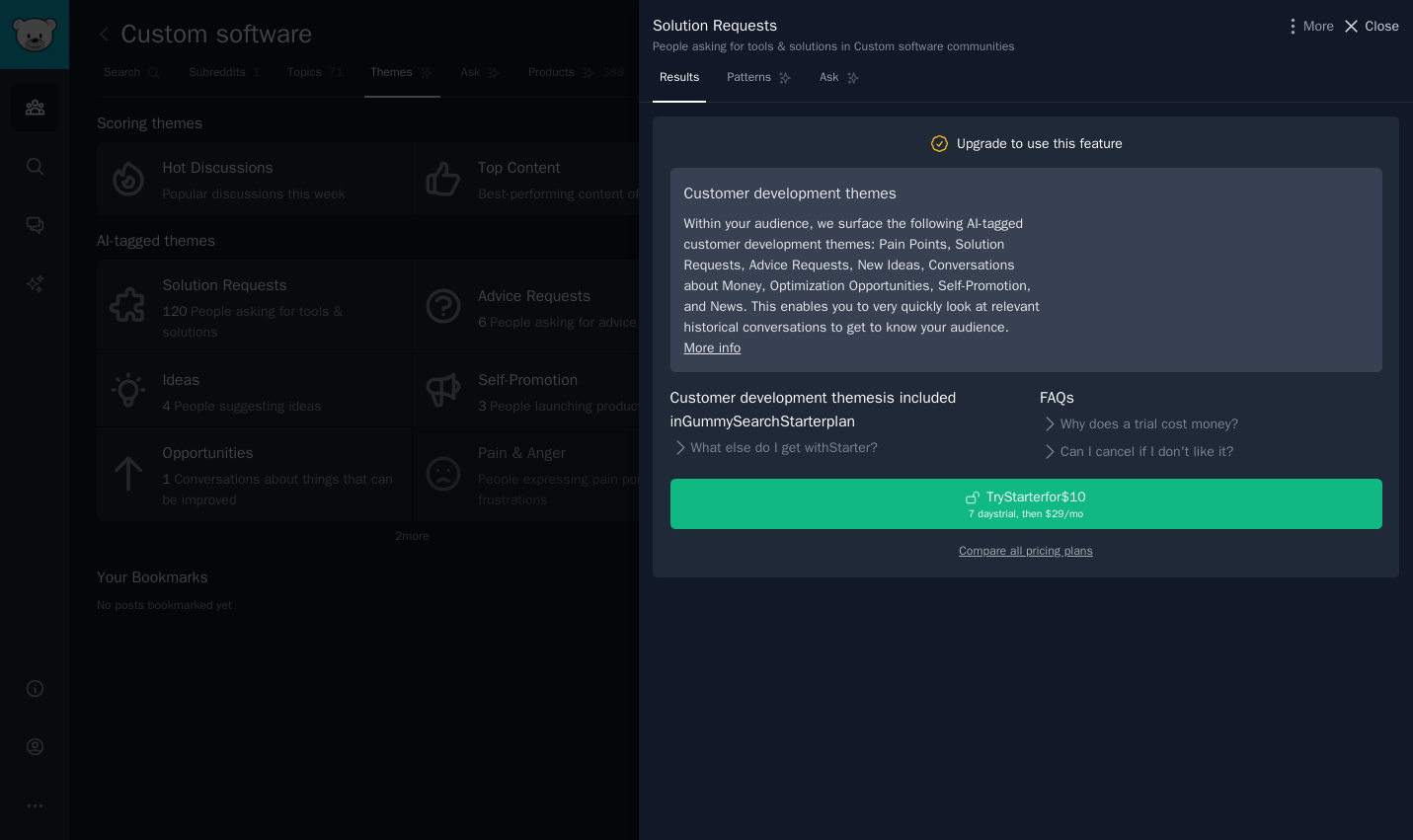 click on "Close" at bounding box center [1382, 26] 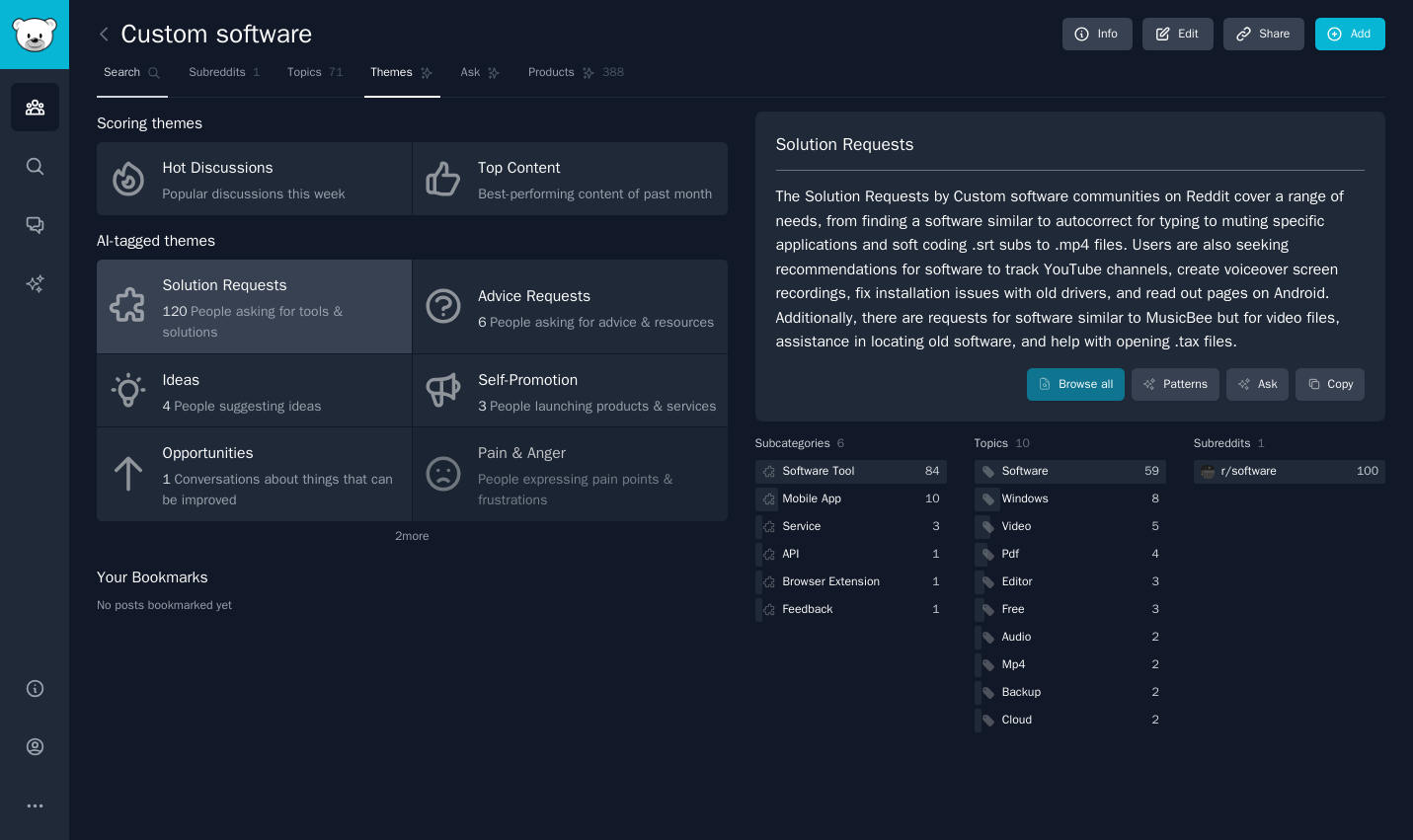 click 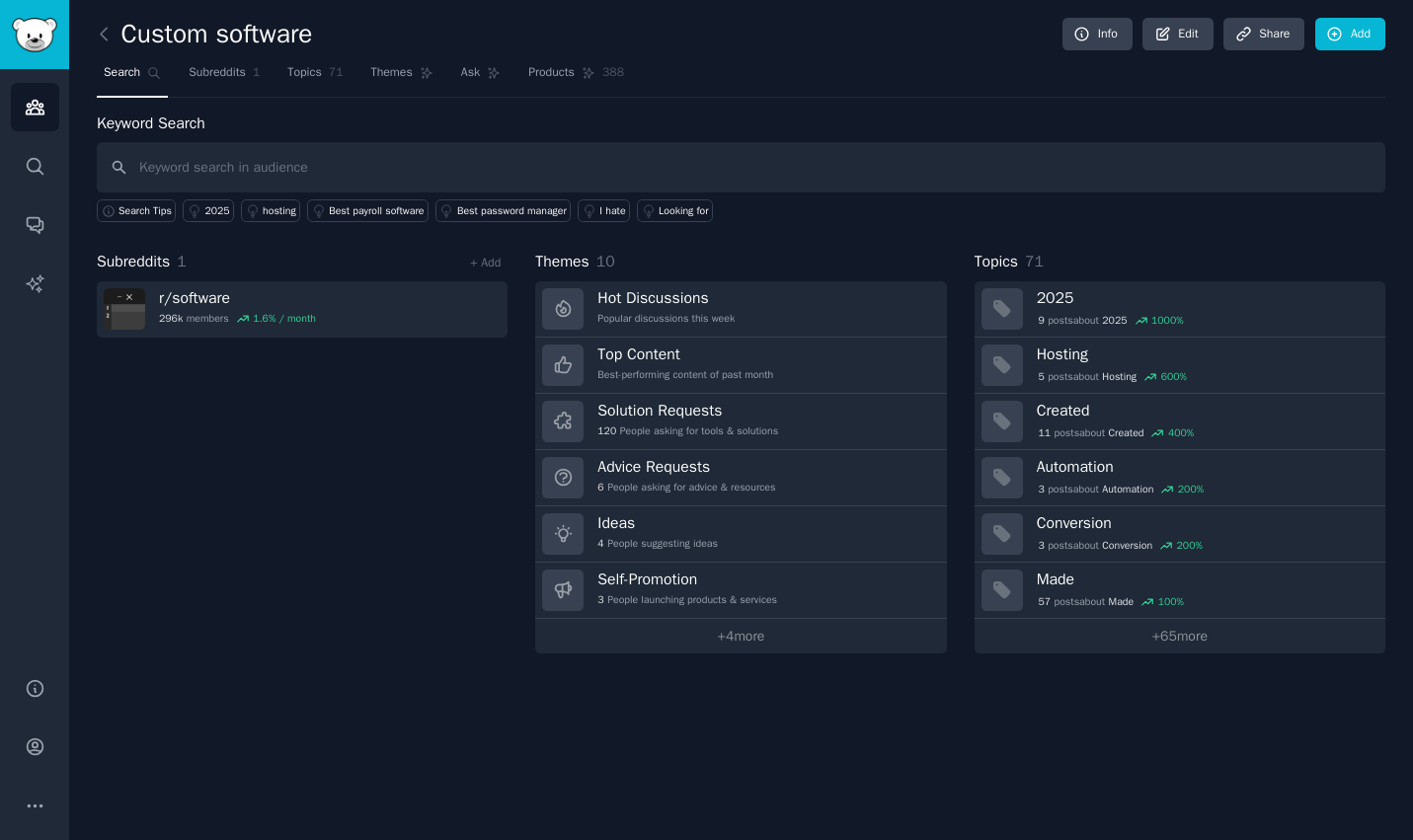 click at bounding box center (741, 167) 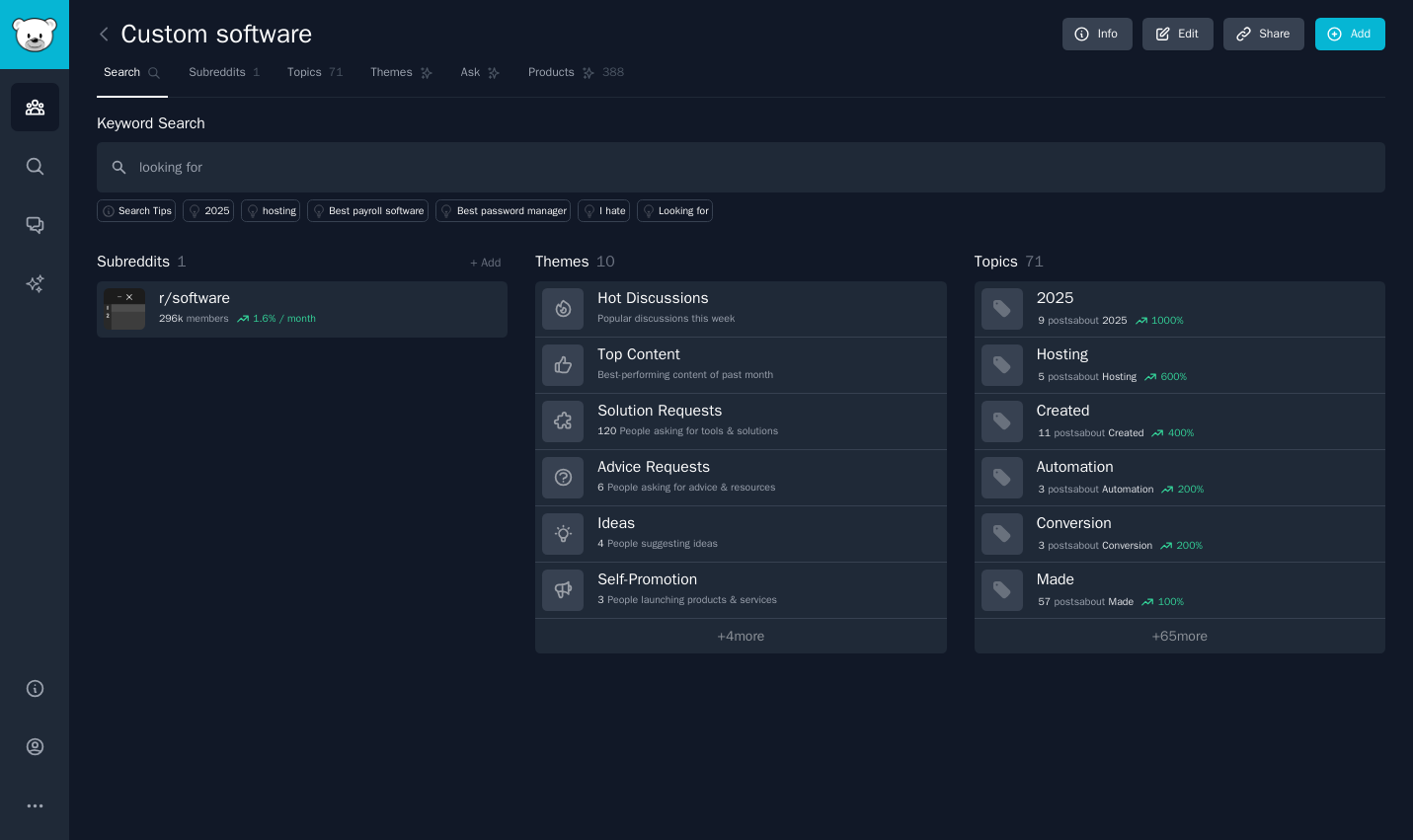 type on "looking for" 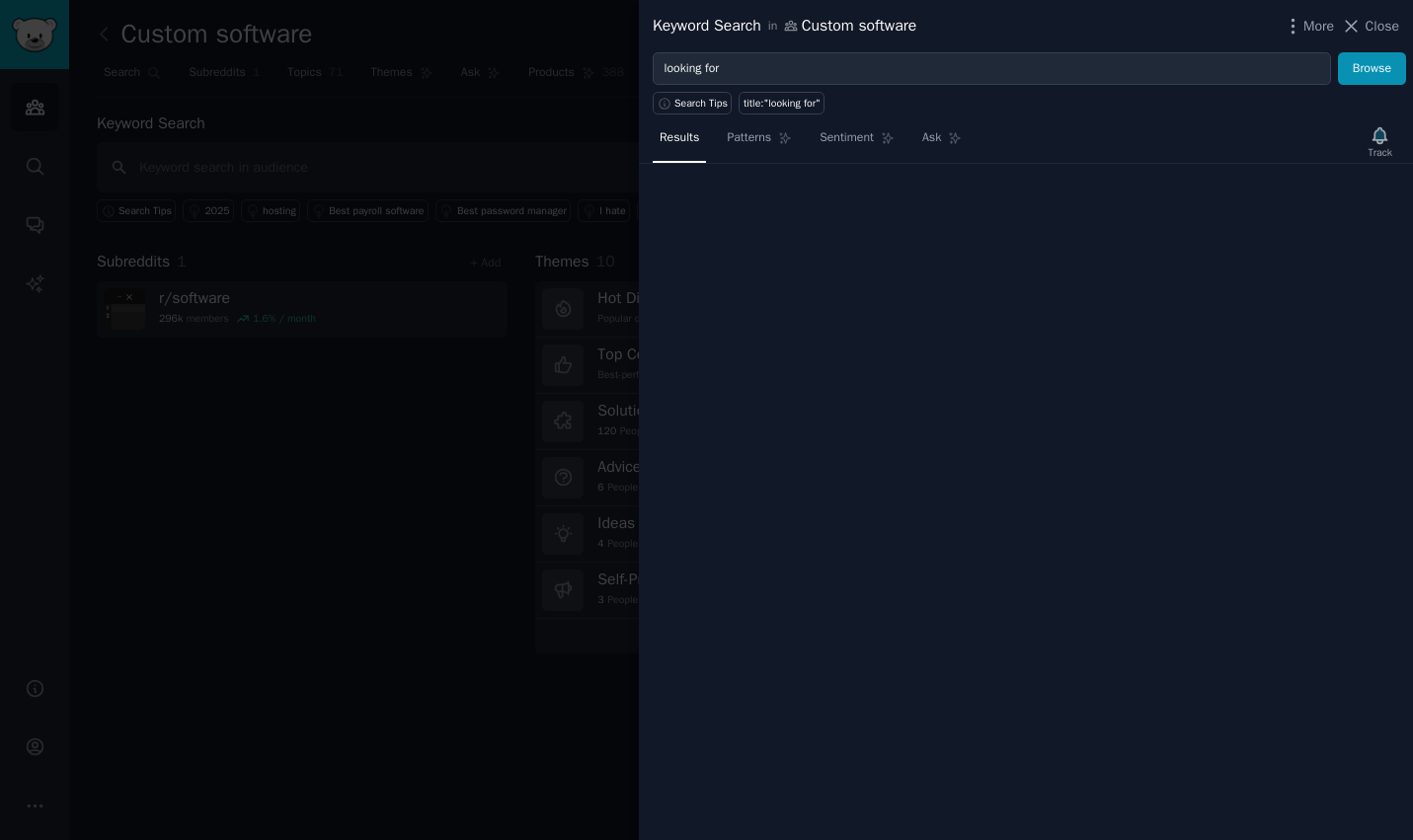 type 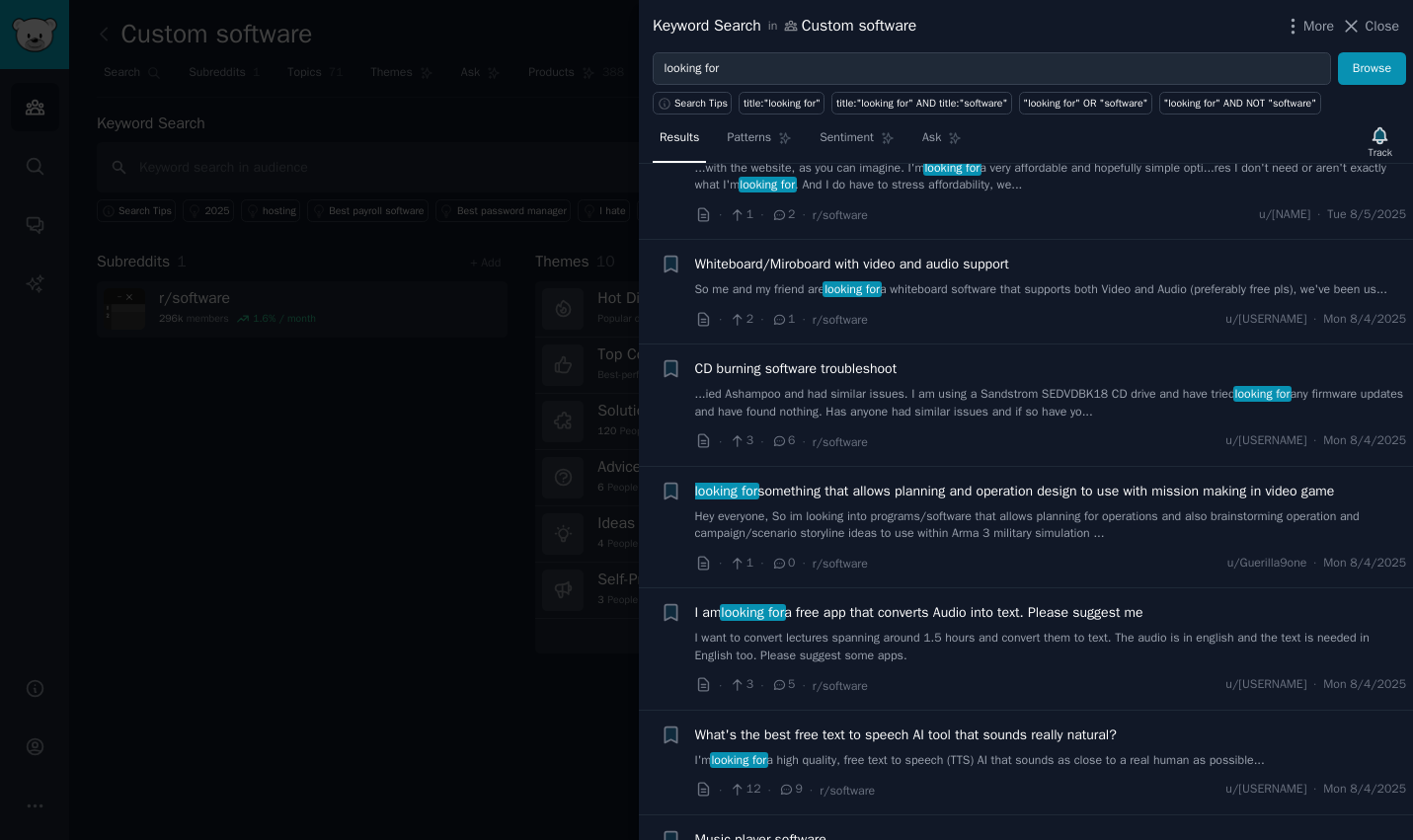 scroll, scrollTop: 0, scrollLeft: 0, axis: both 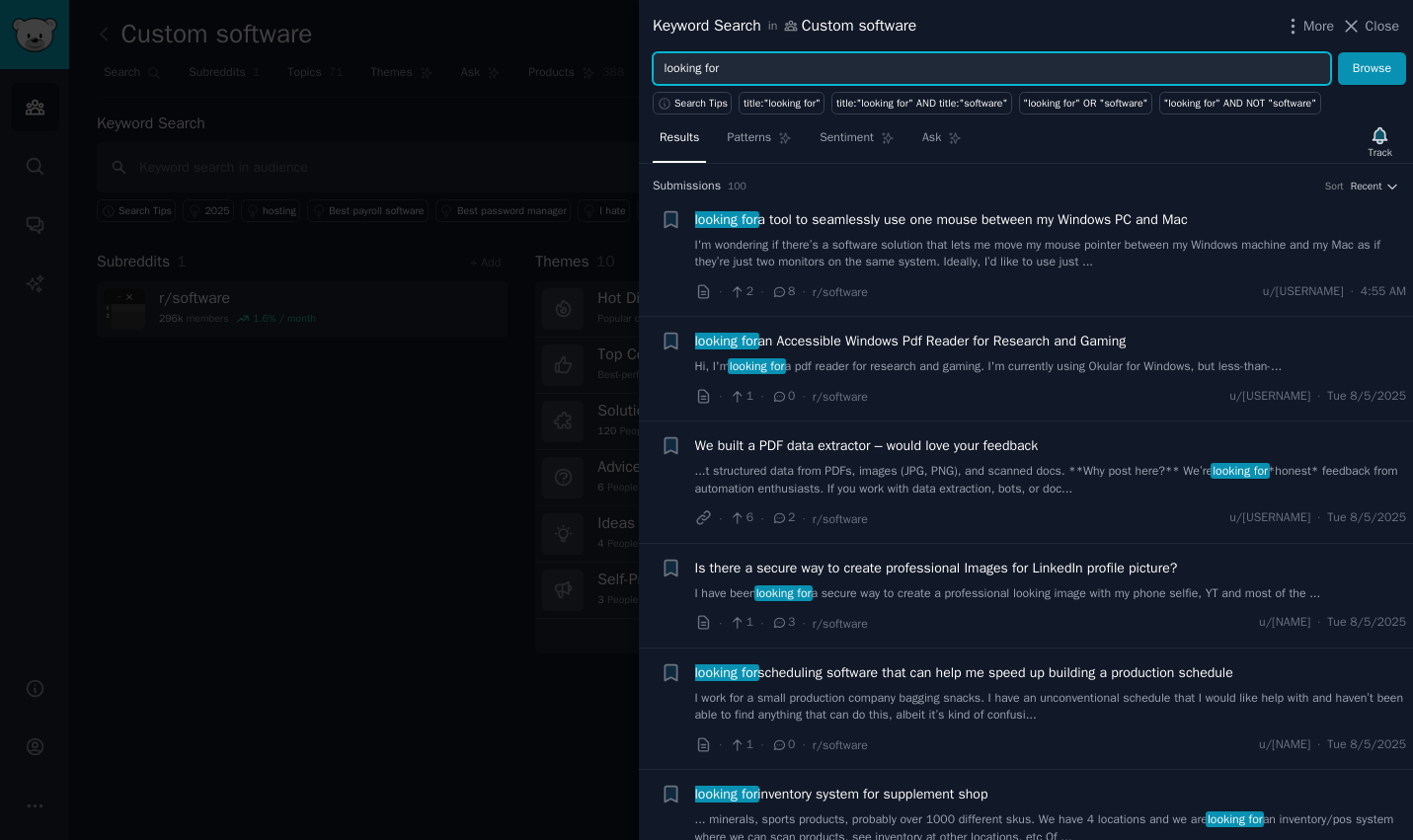 click on "looking for" at bounding box center [991, 69] 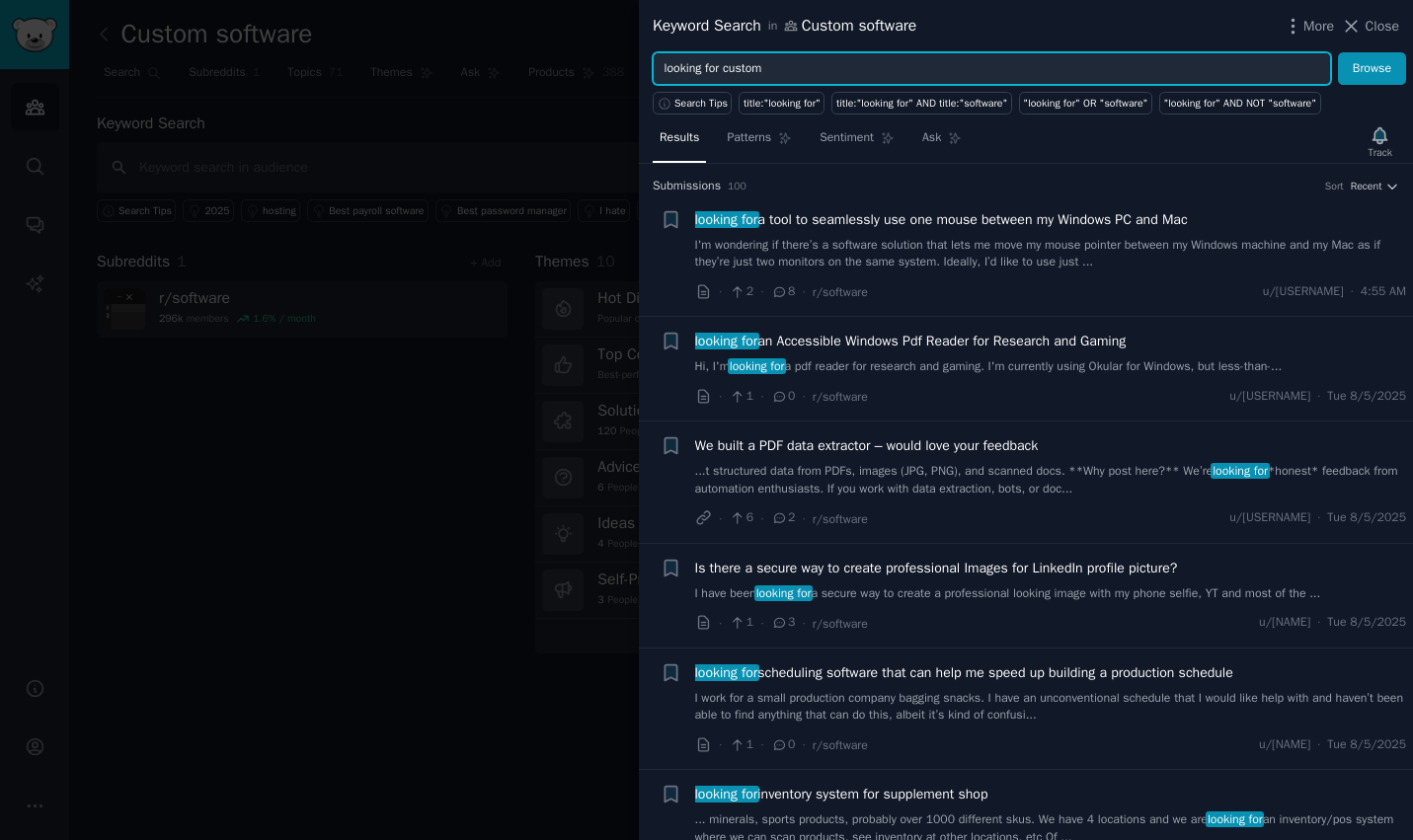 type on "looking for custom" 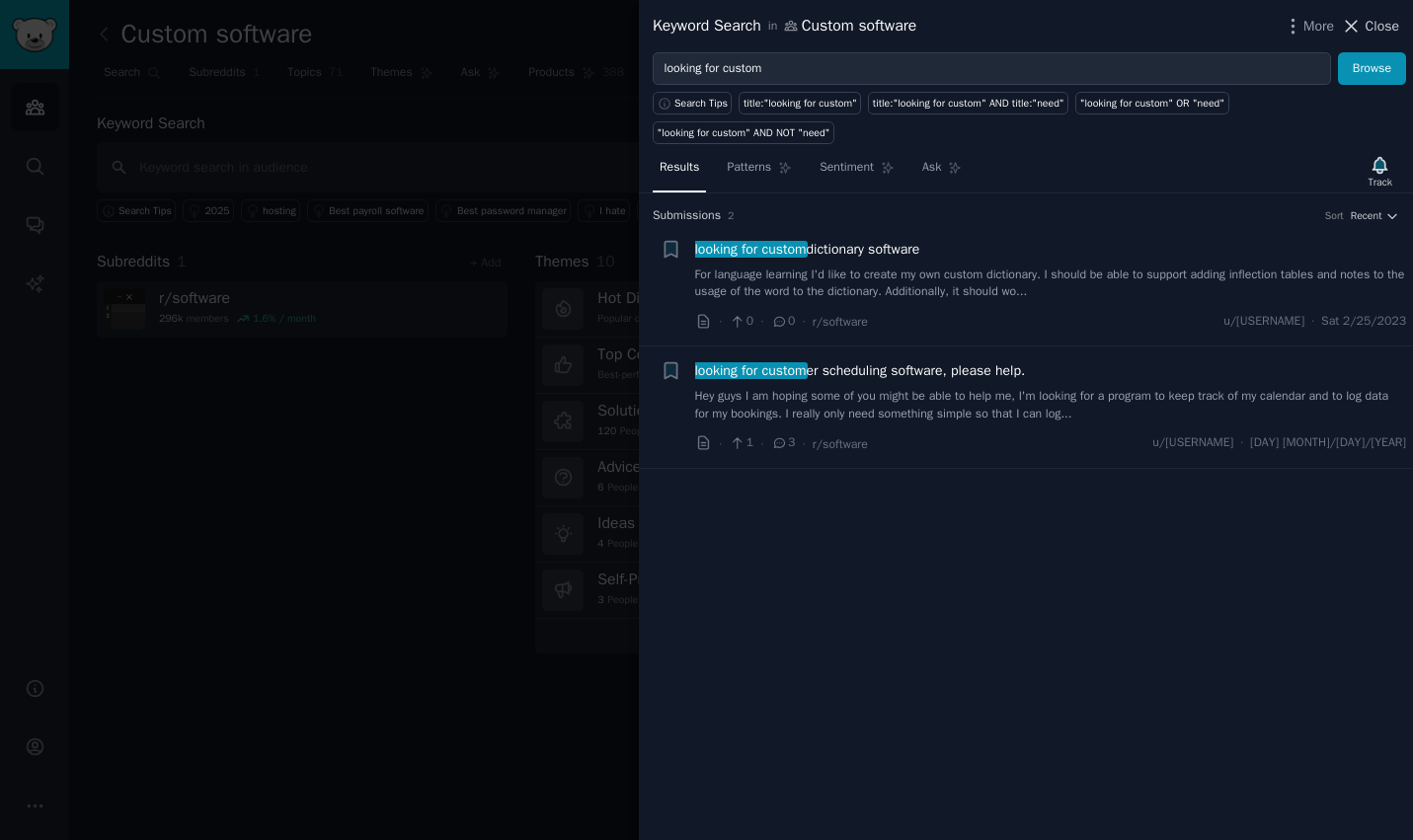 click on "Close" at bounding box center [1382, 26] 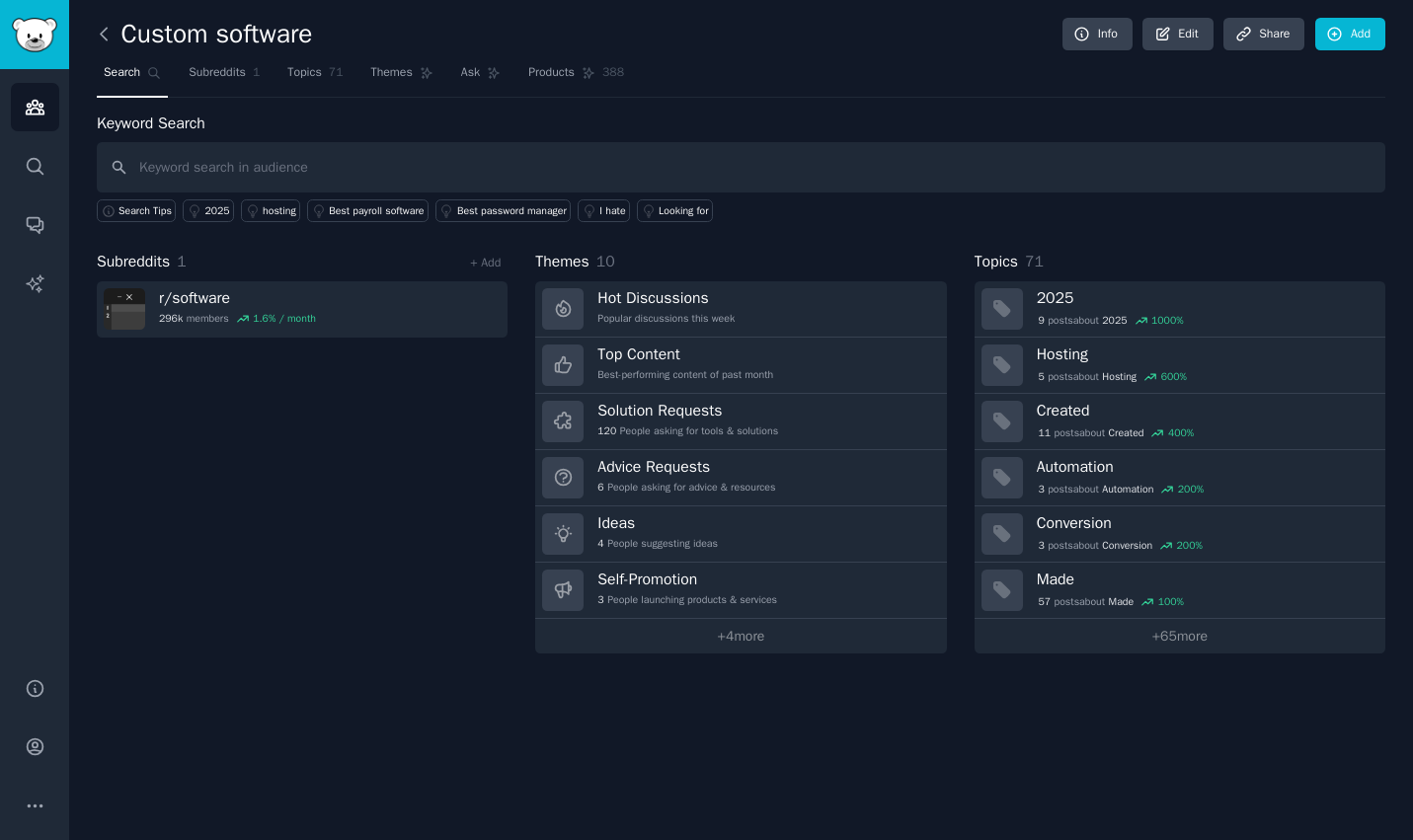 click 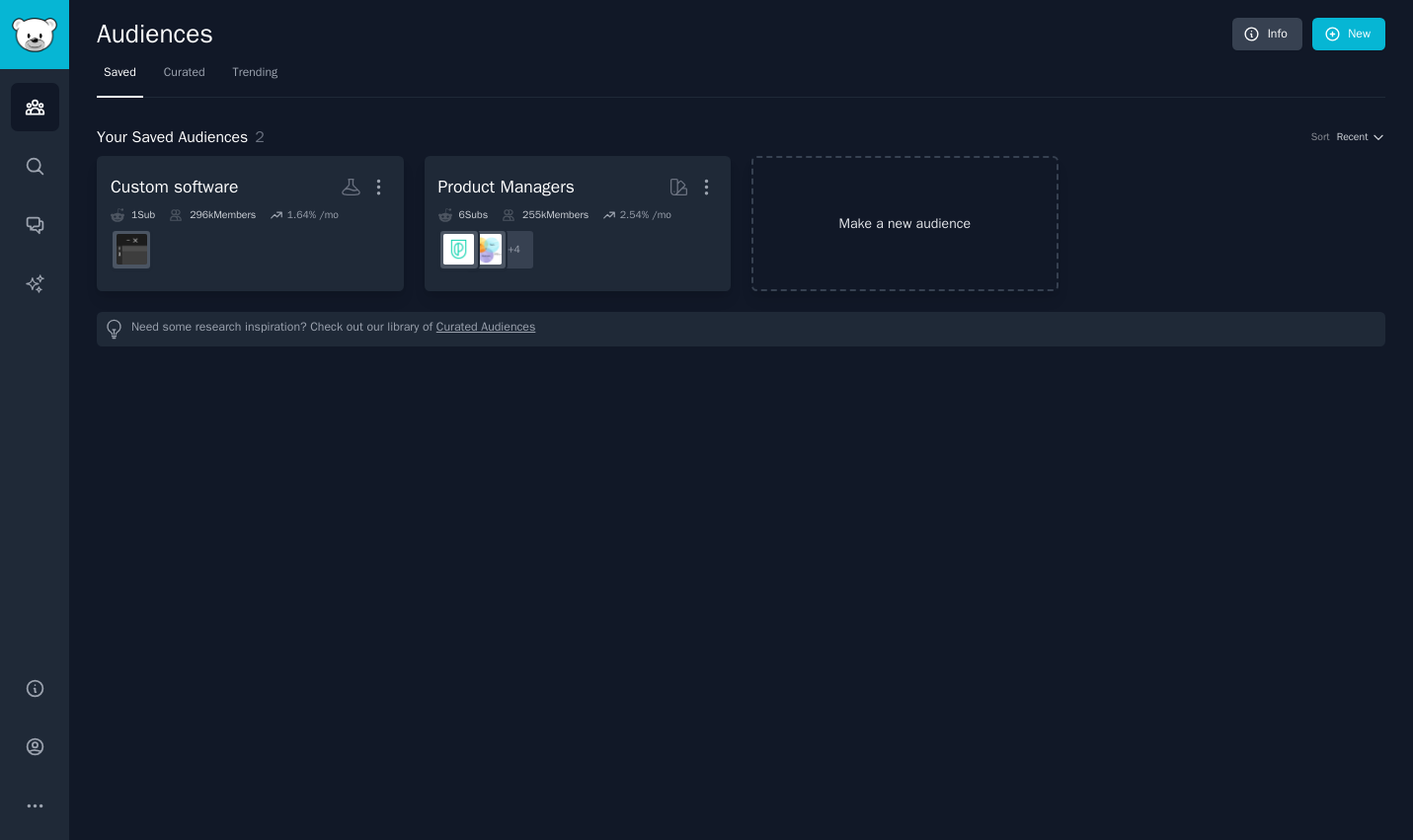 click on "Make a new audience" at bounding box center [904, 223] 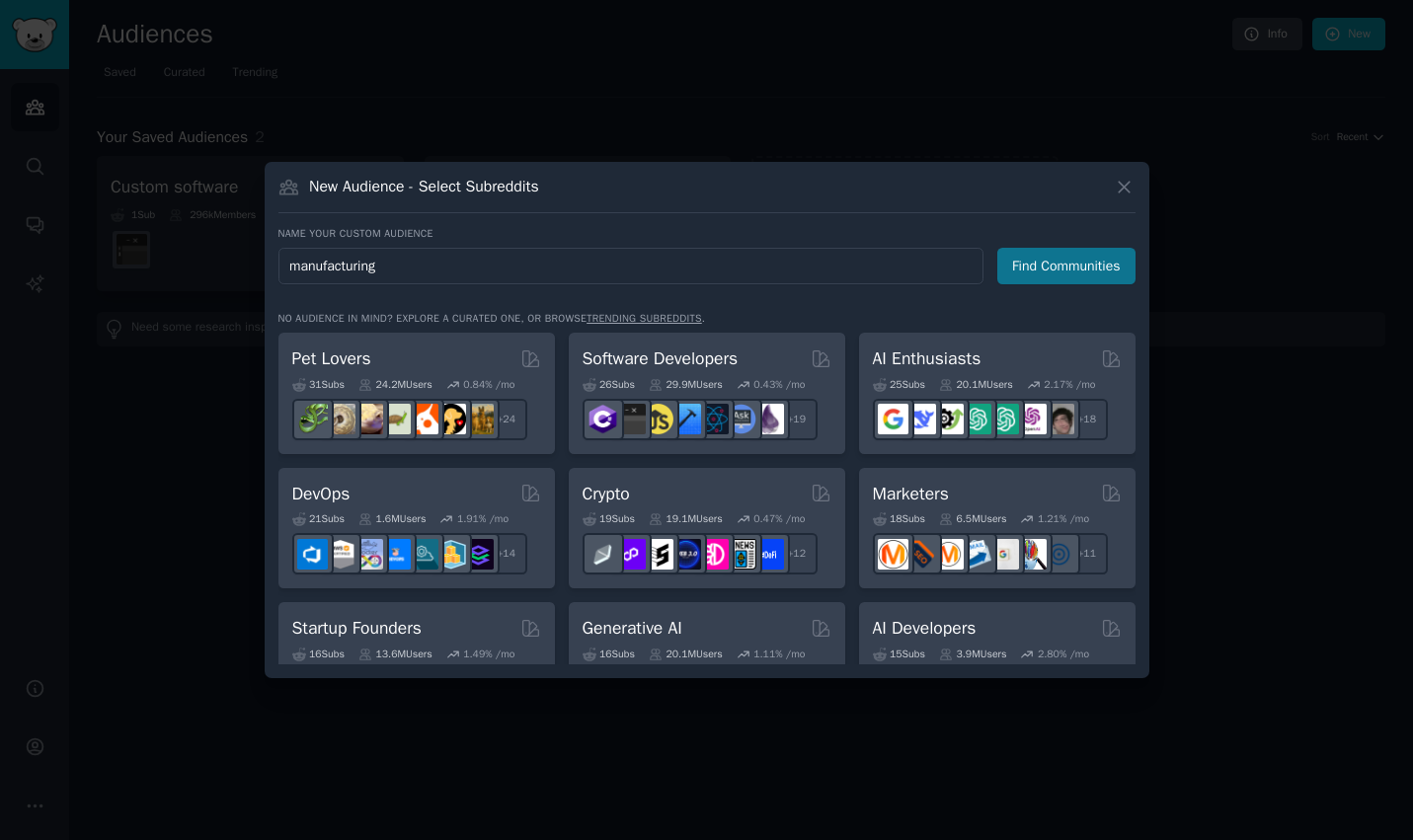 type on "manufacturing" 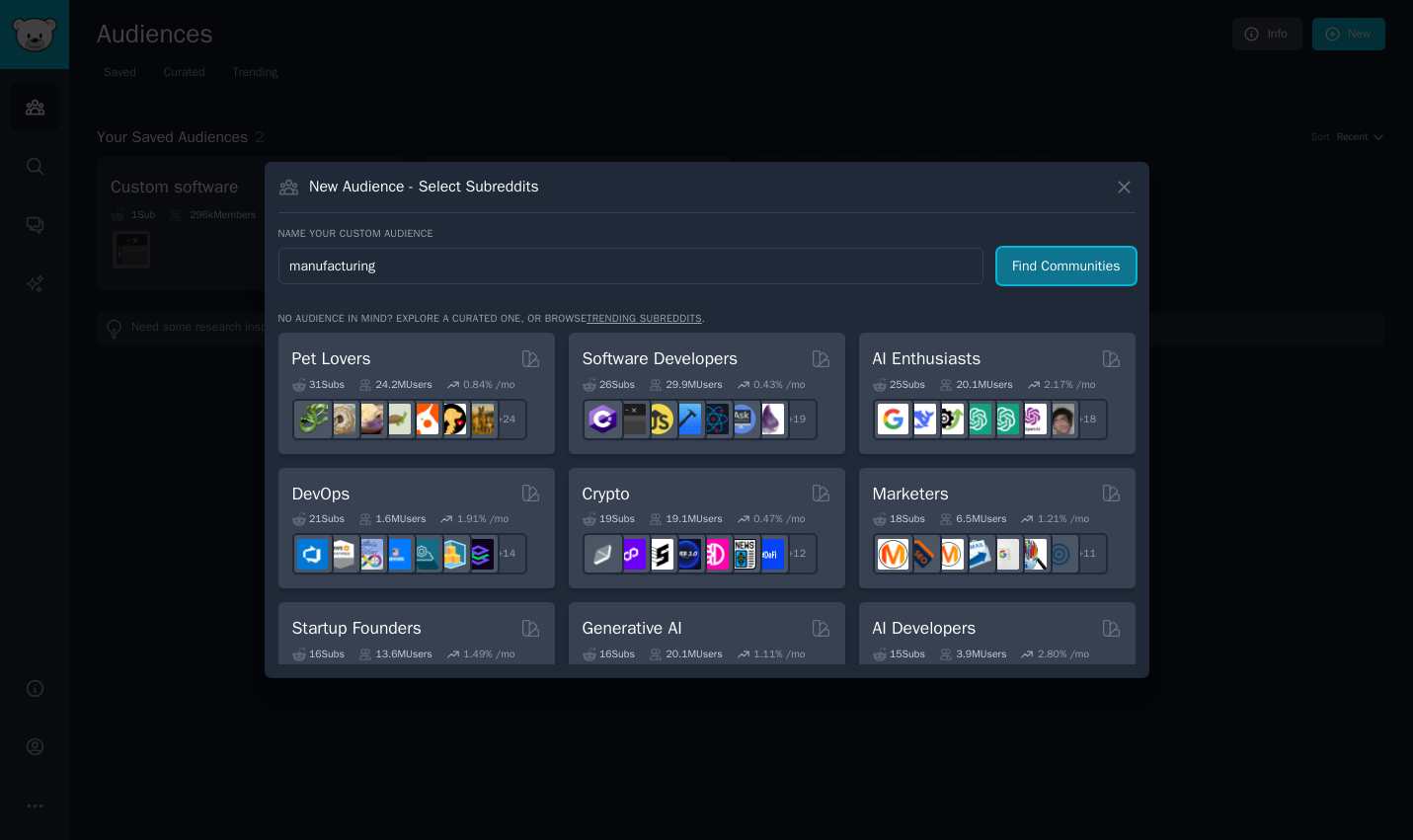 click on "Find Communities" at bounding box center (1066, 266) 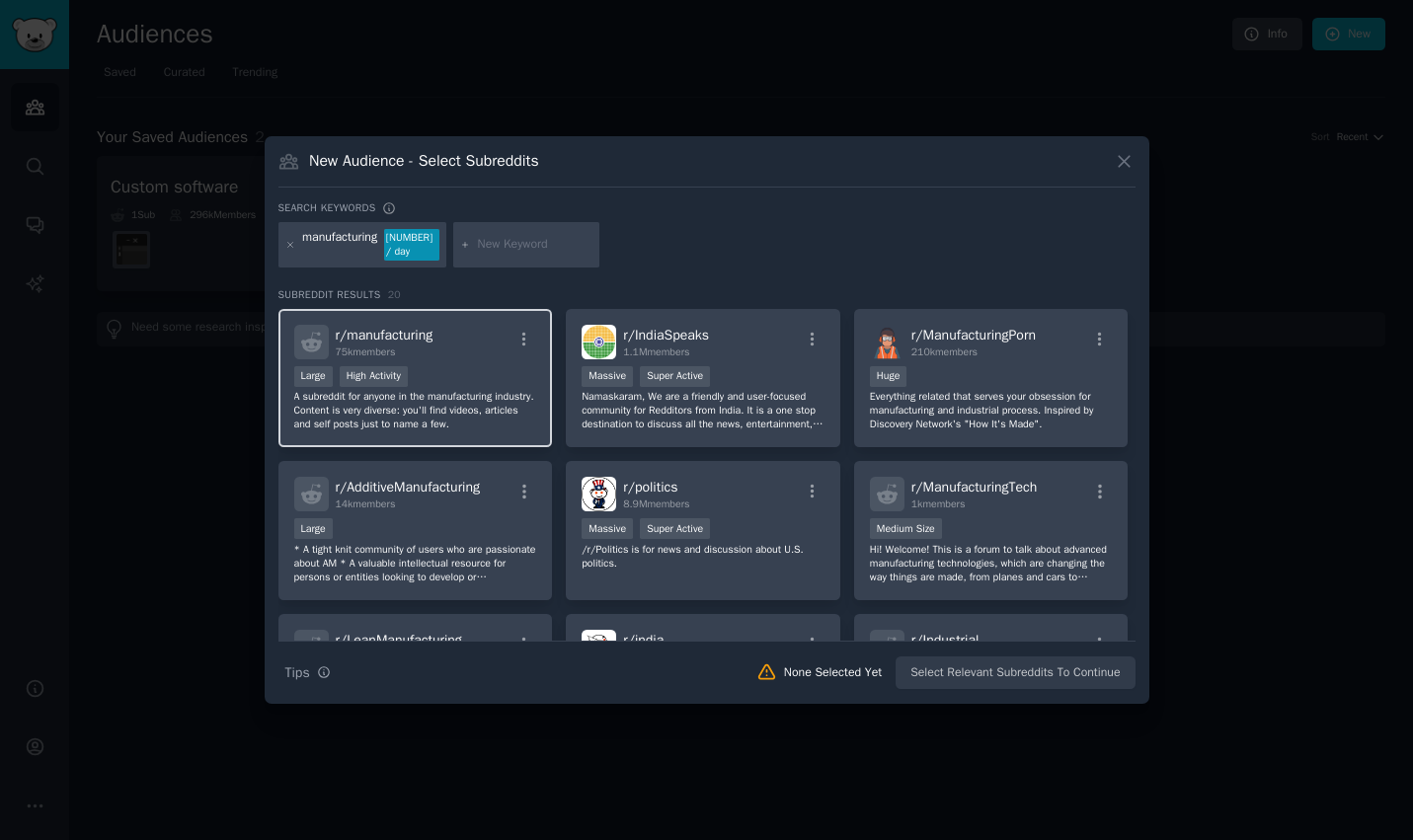 click on "A subreddit for anyone in the manufacturing industry. Content is very diverse: you'll find videos, articles and self posts just to name a few." at bounding box center [416, 411] 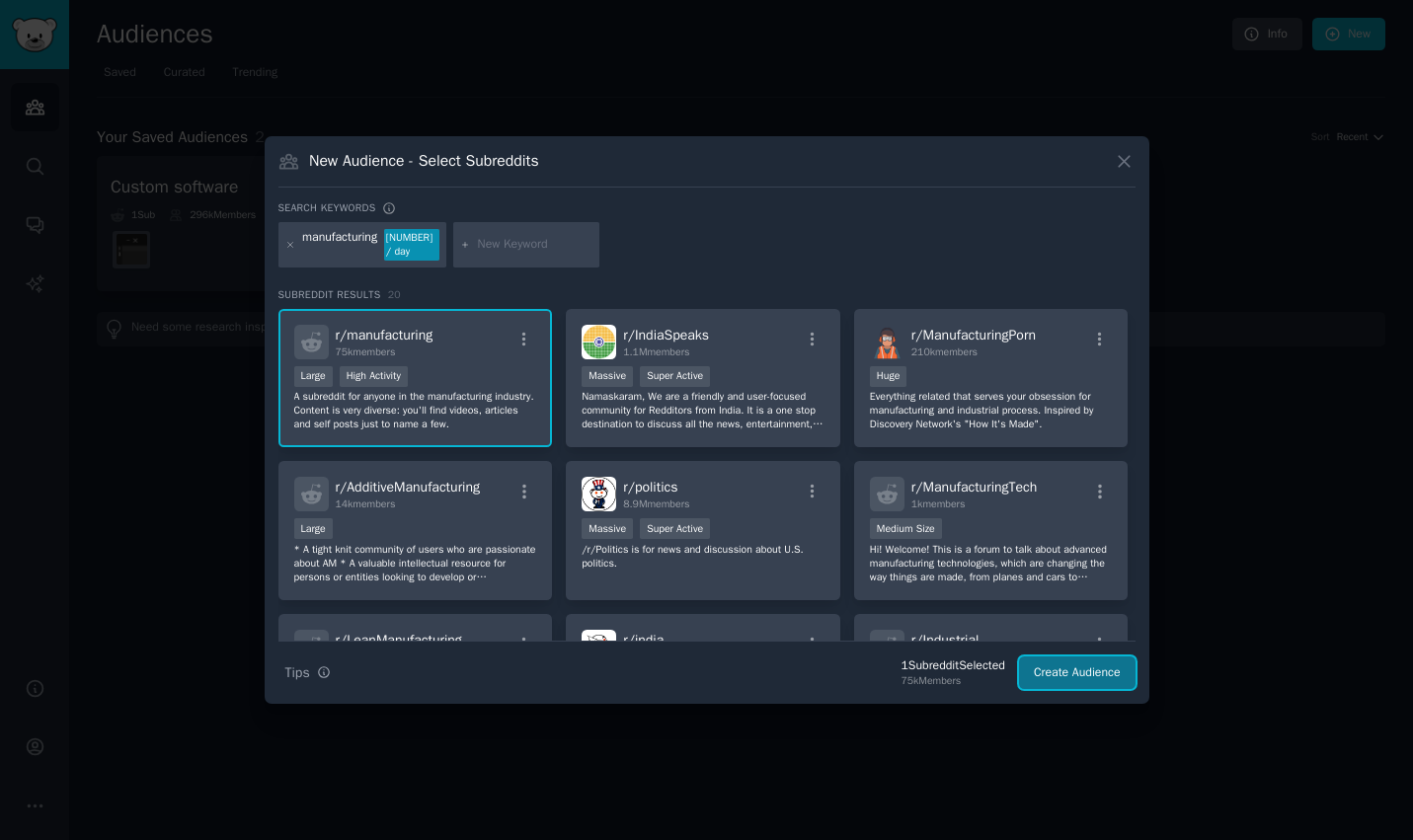 click on "Create Audience" at bounding box center (1077, 673) 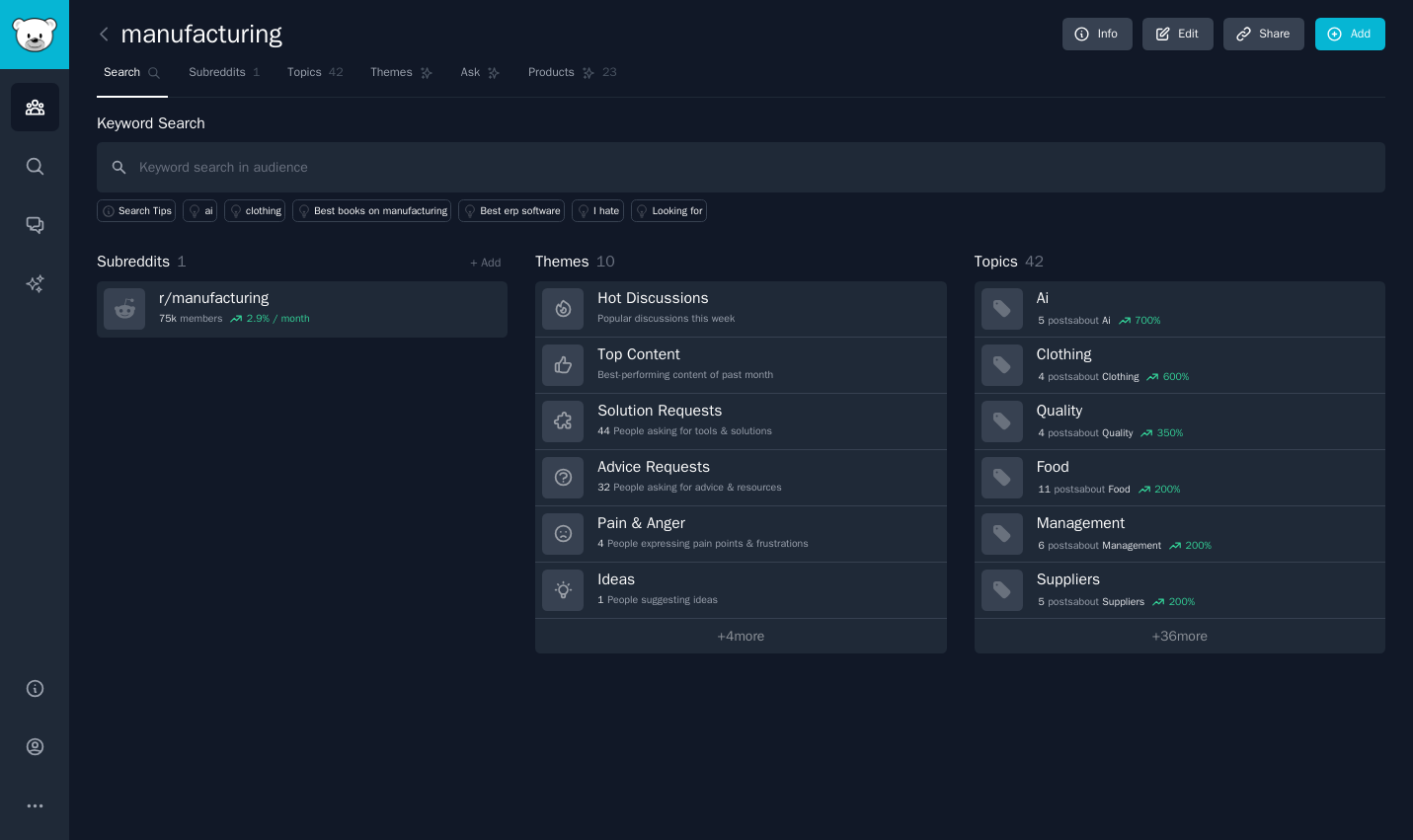 click at bounding box center [741, 167] 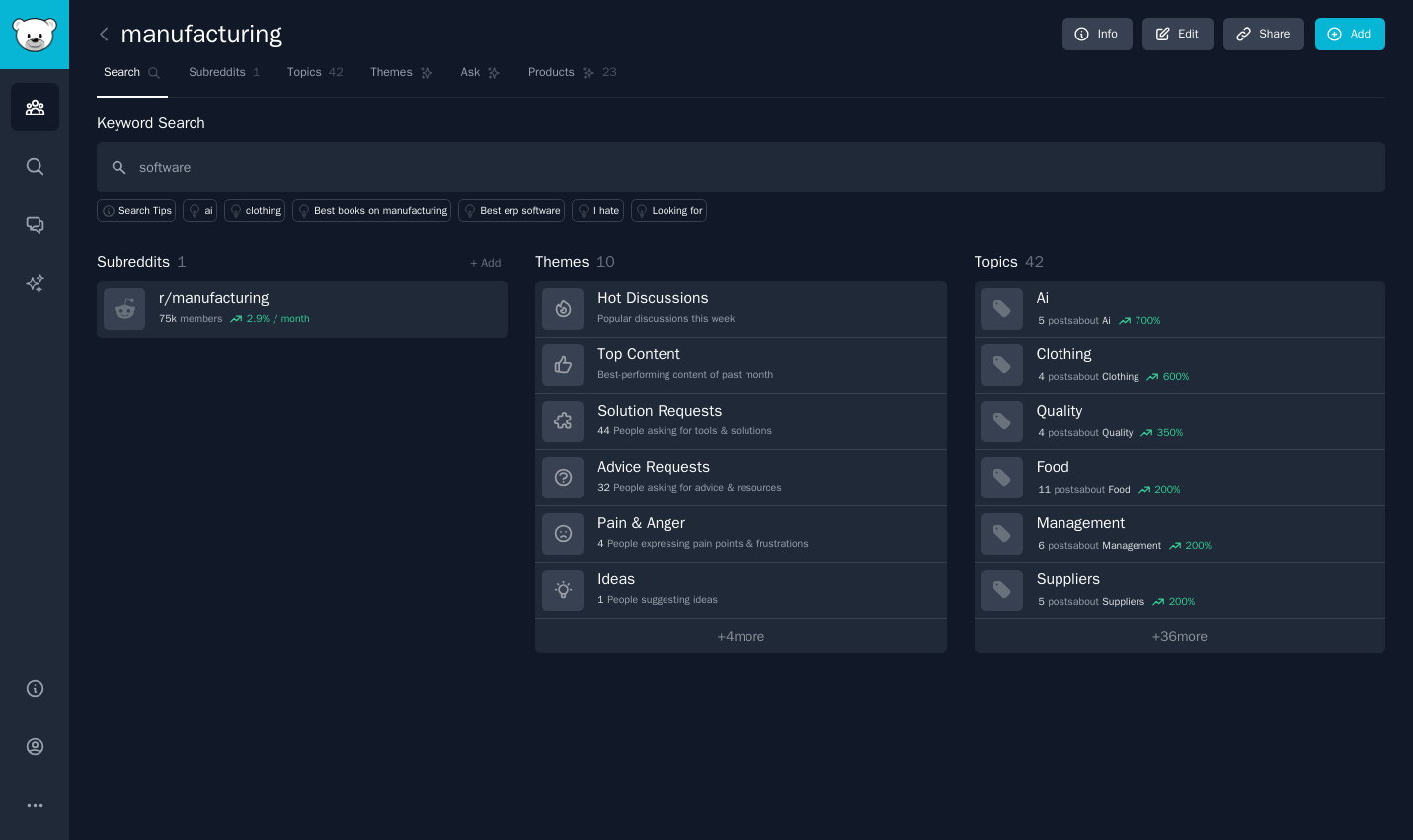 type on "software" 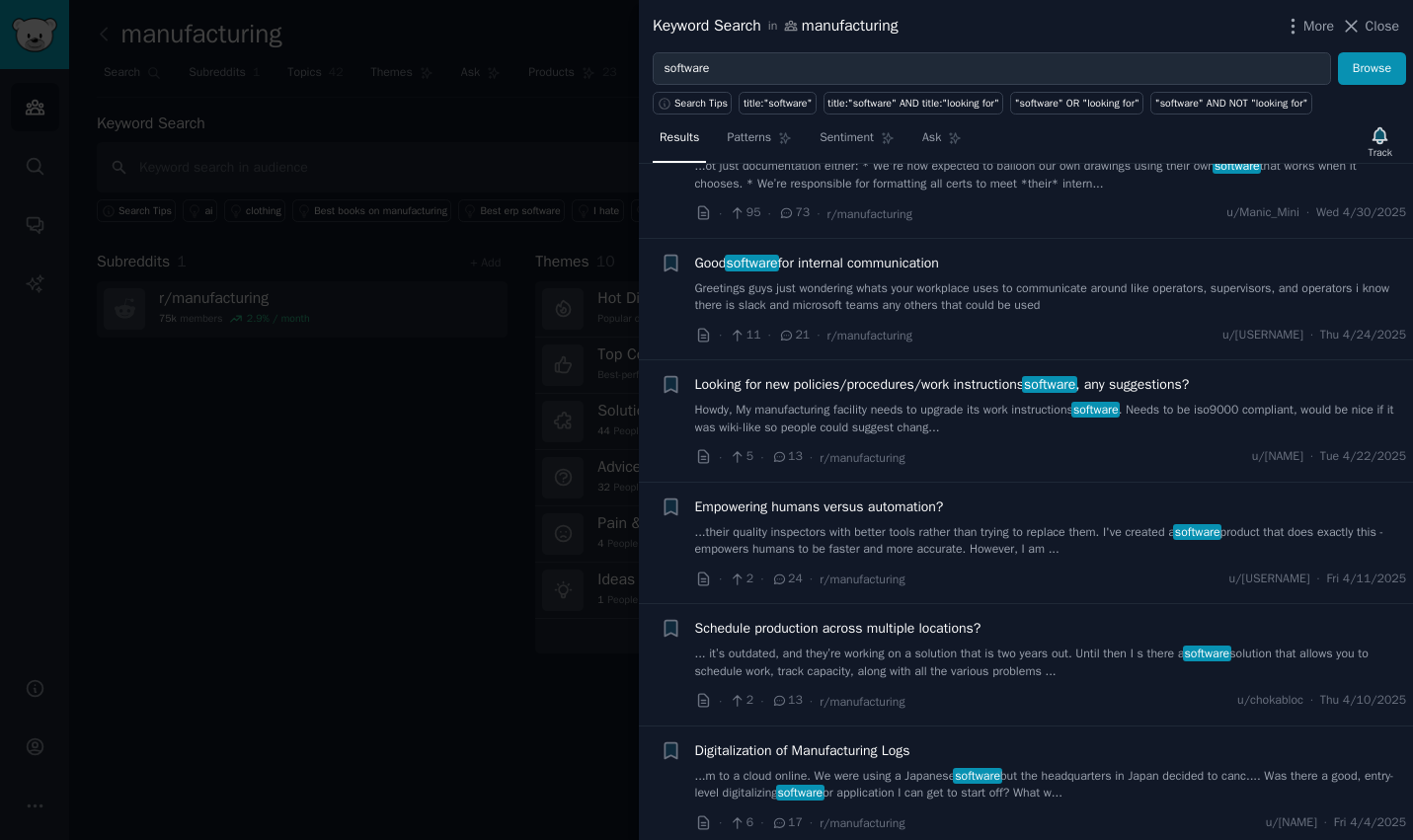 scroll, scrollTop: 3845, scrollLeft: 0, axis: vertical 